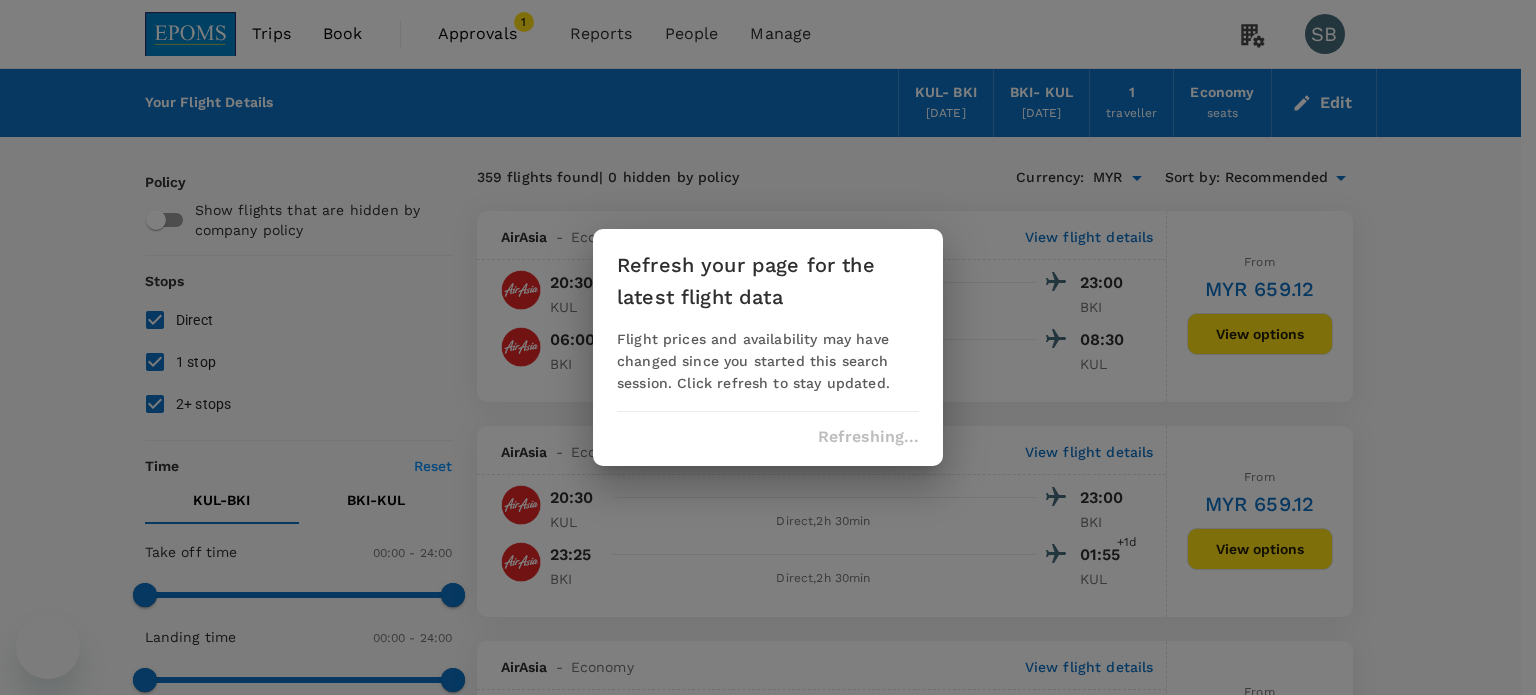 scroll, scrollTop: 0, scrollLeft: 0, axis: both 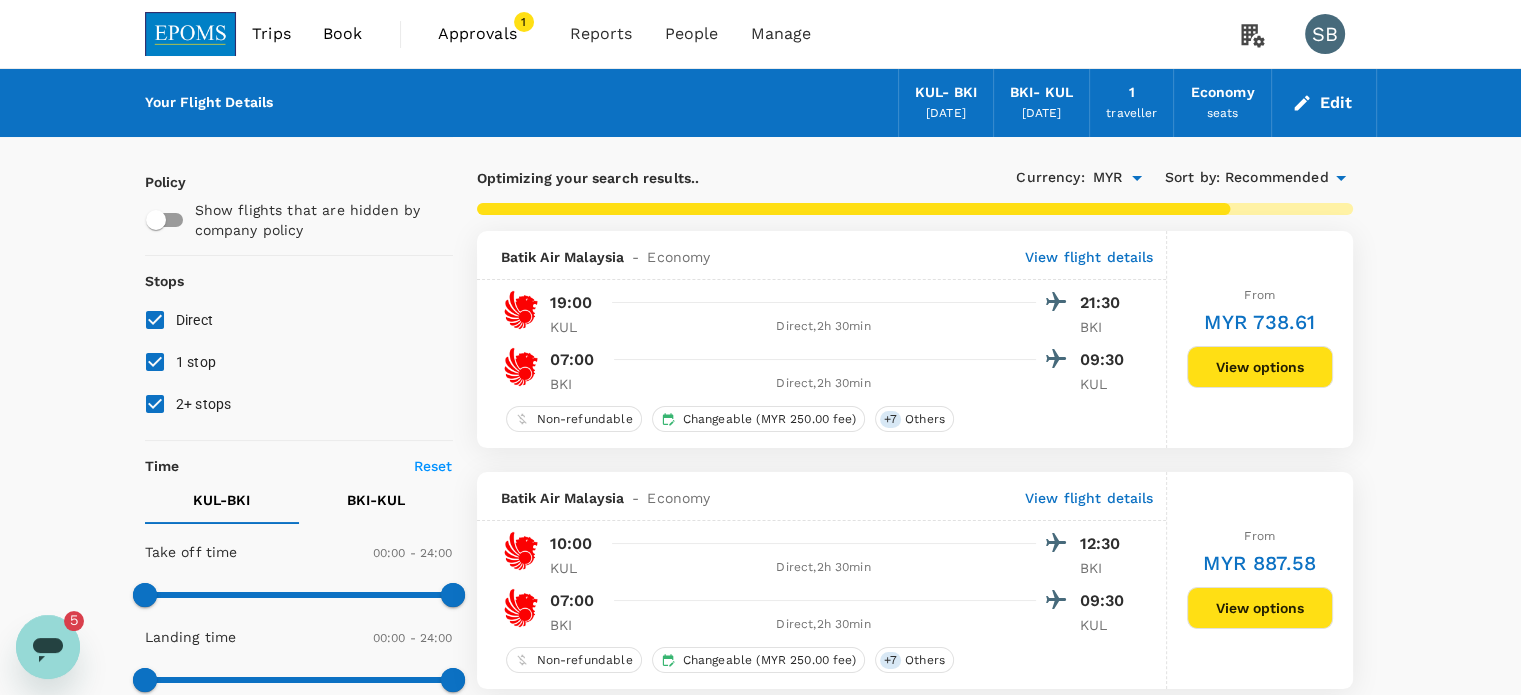 type on "780" 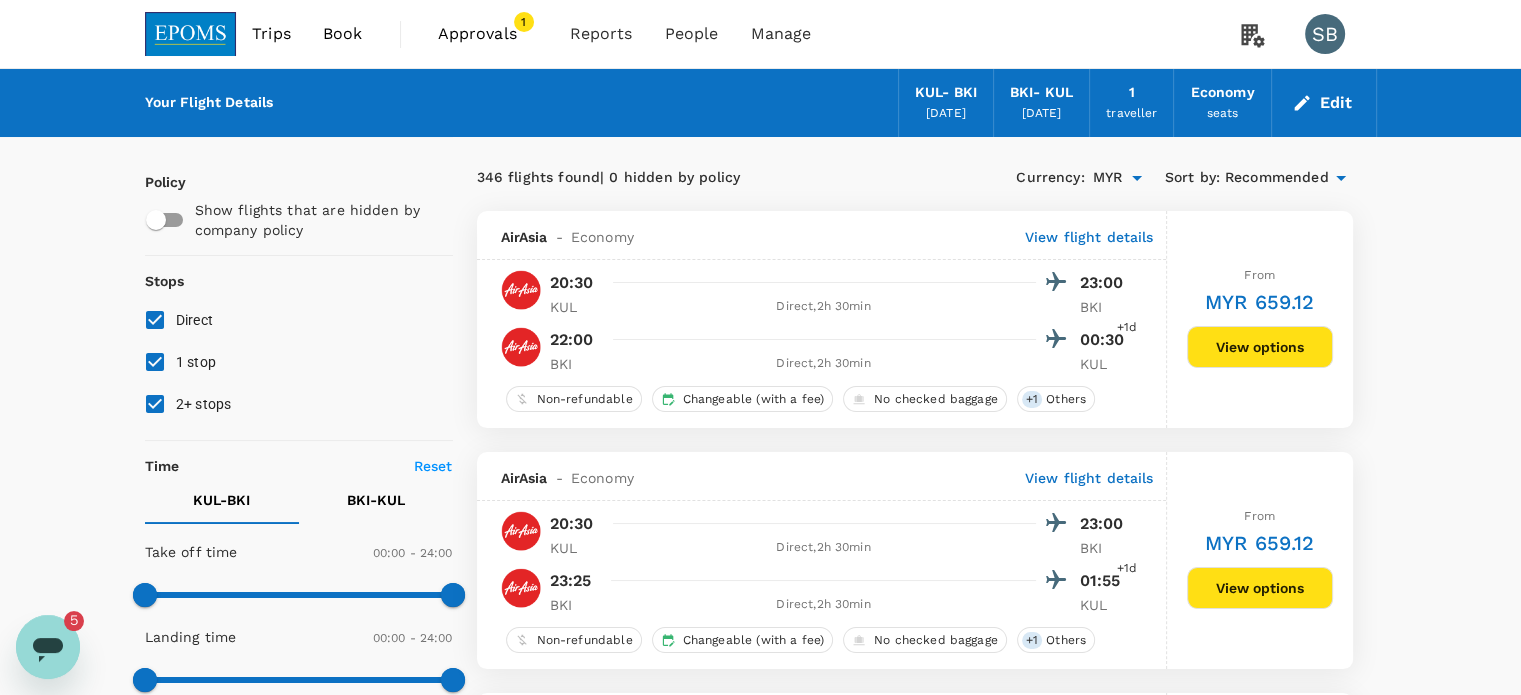 click at bounding box center [191, 34] 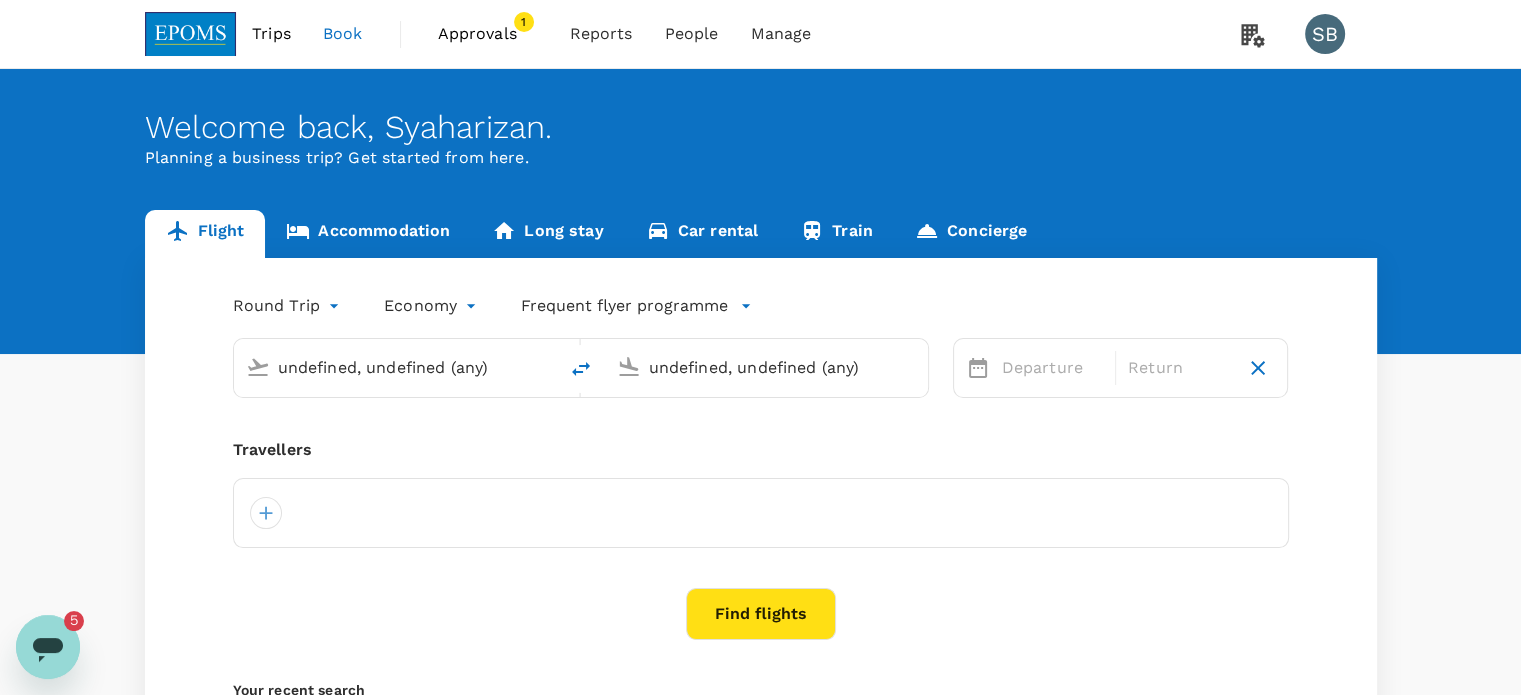 type 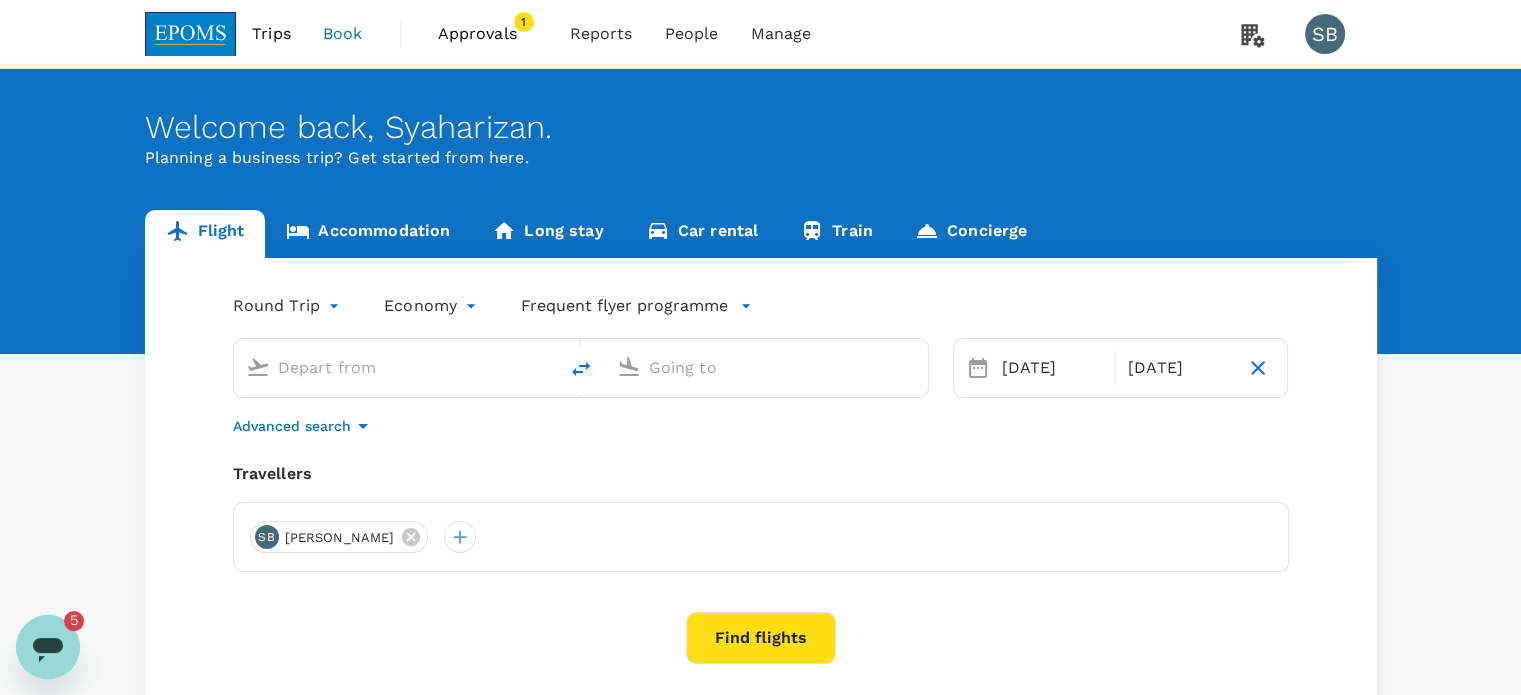 type on "Kuala Lumpur Intl ([GEOGRAPHIC_DATA])" 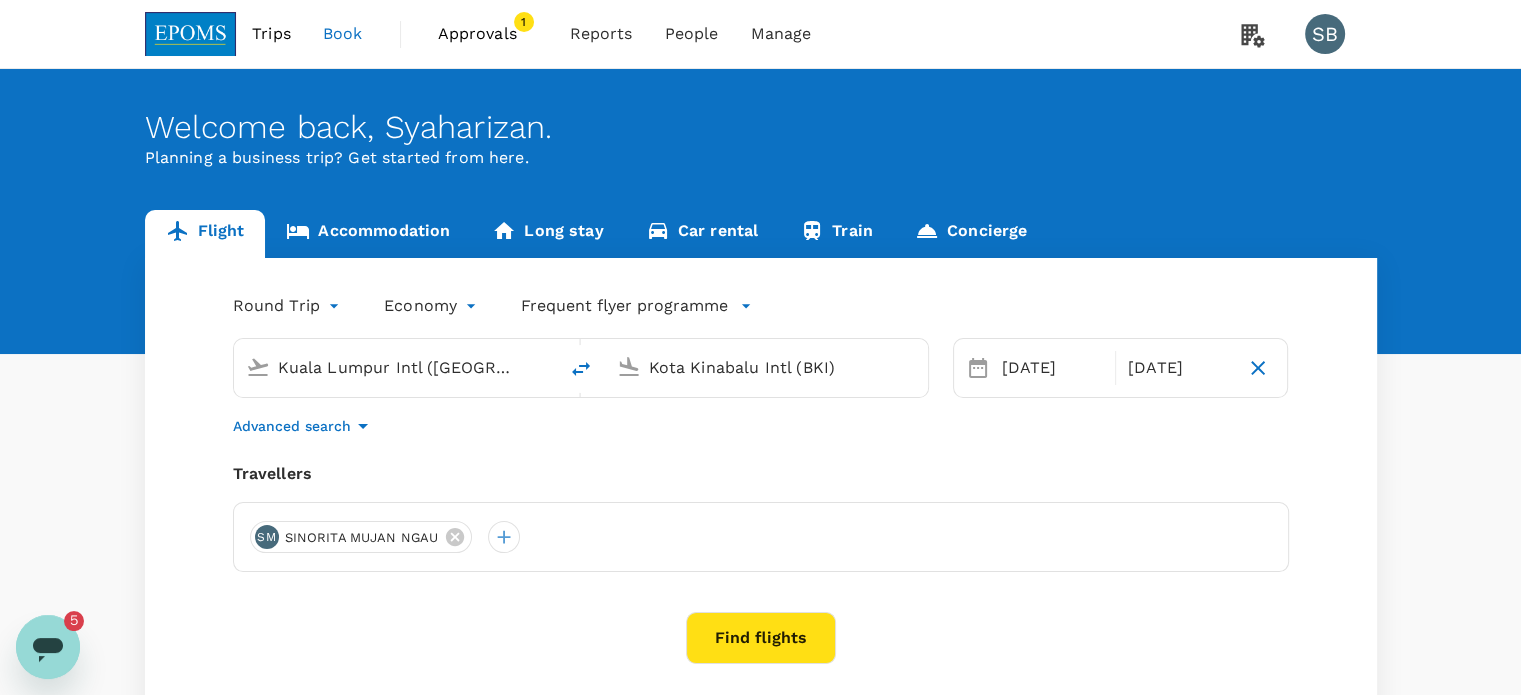 type 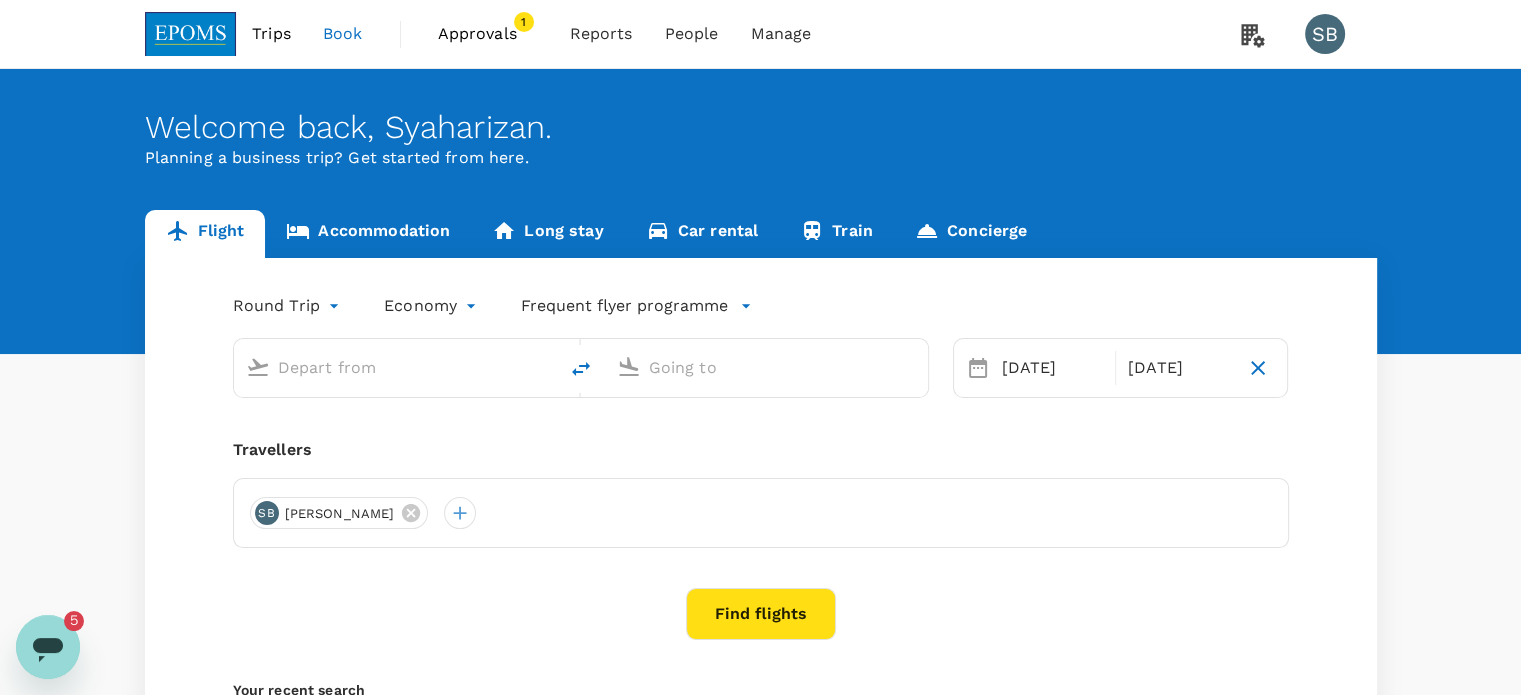 type on "Kuala Lumpur Intl ([GEOGRAPHIC_DATA])" 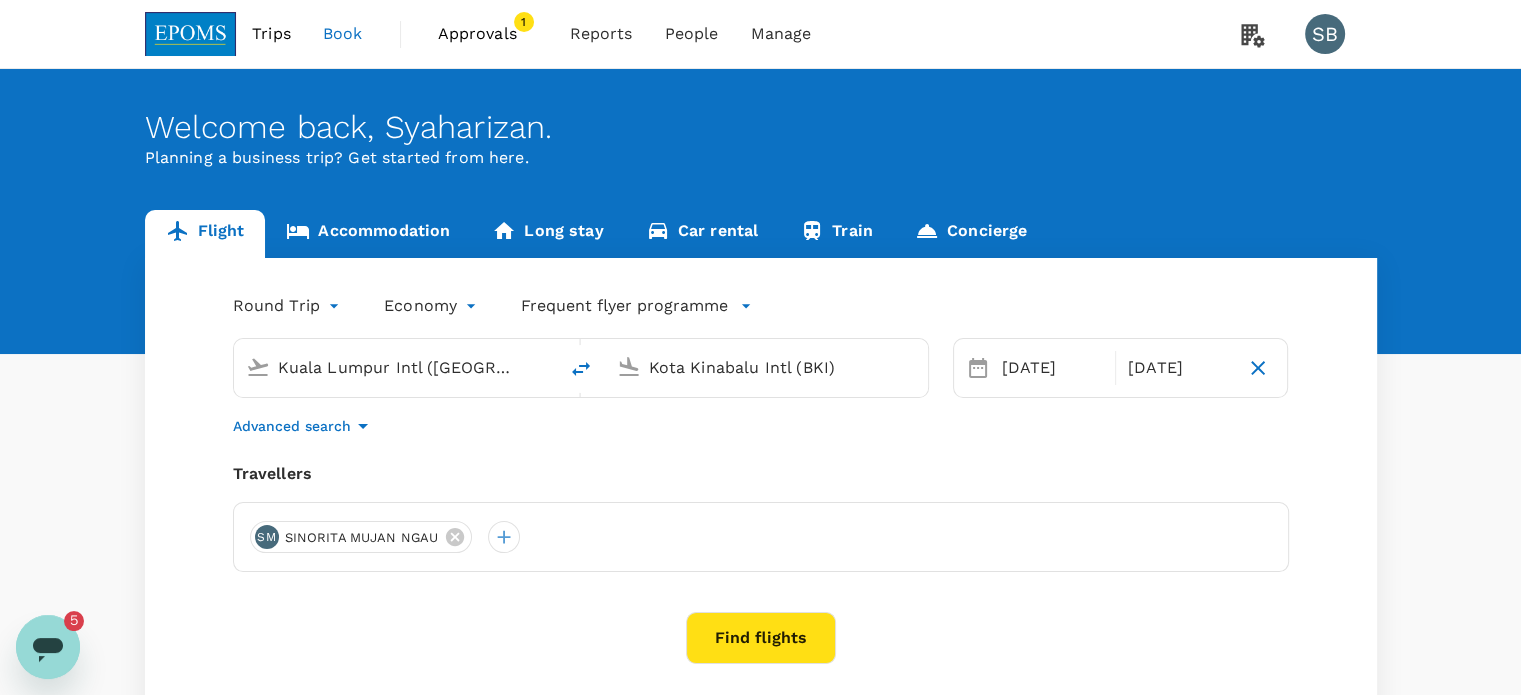 click 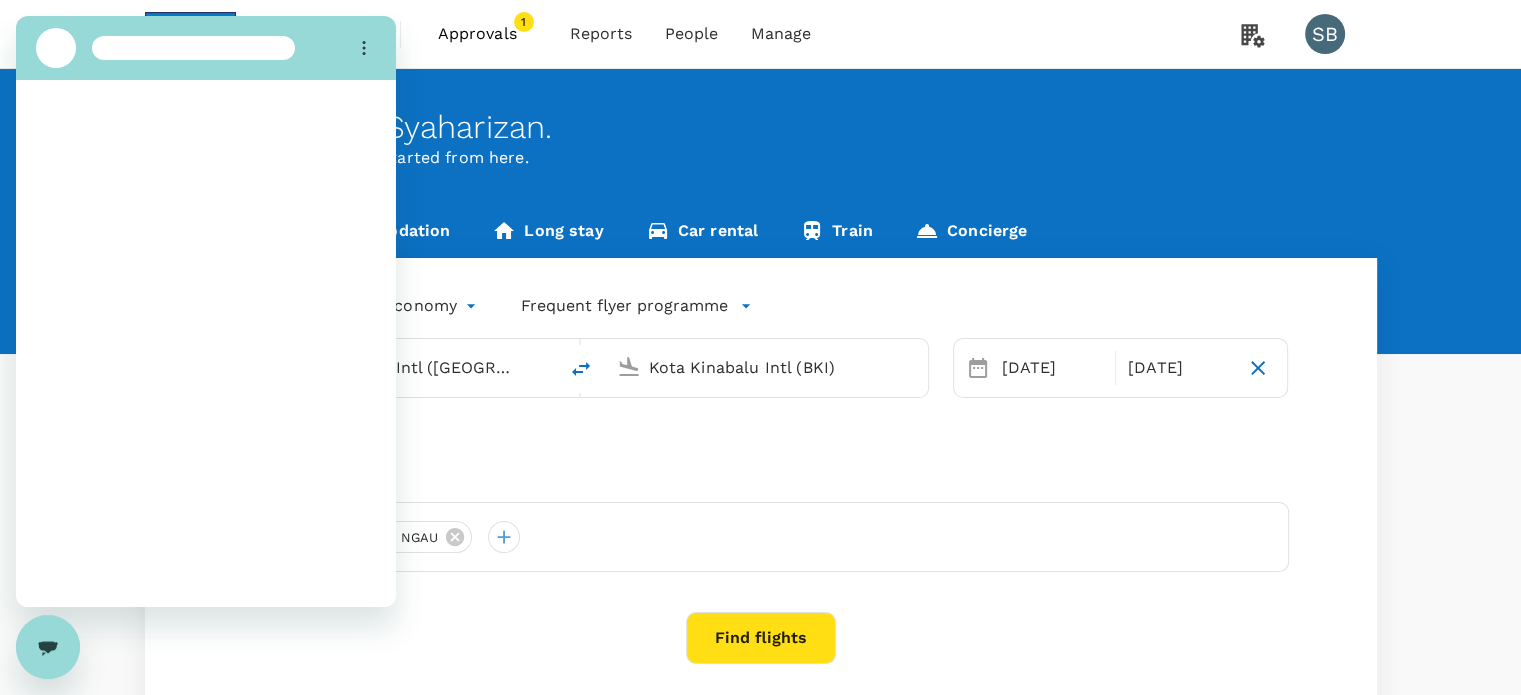 scroll, scrollTop: 0, scrollLeft: 0, axis: both 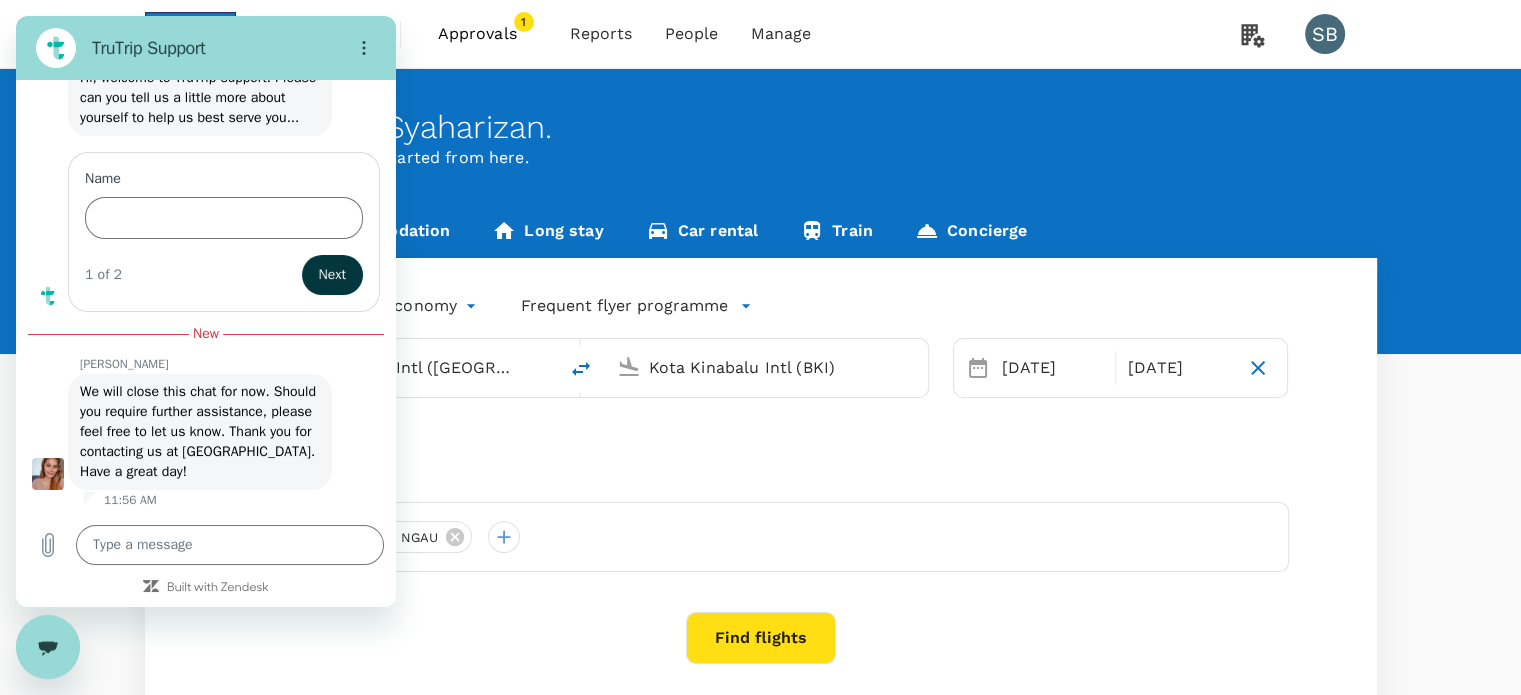 click 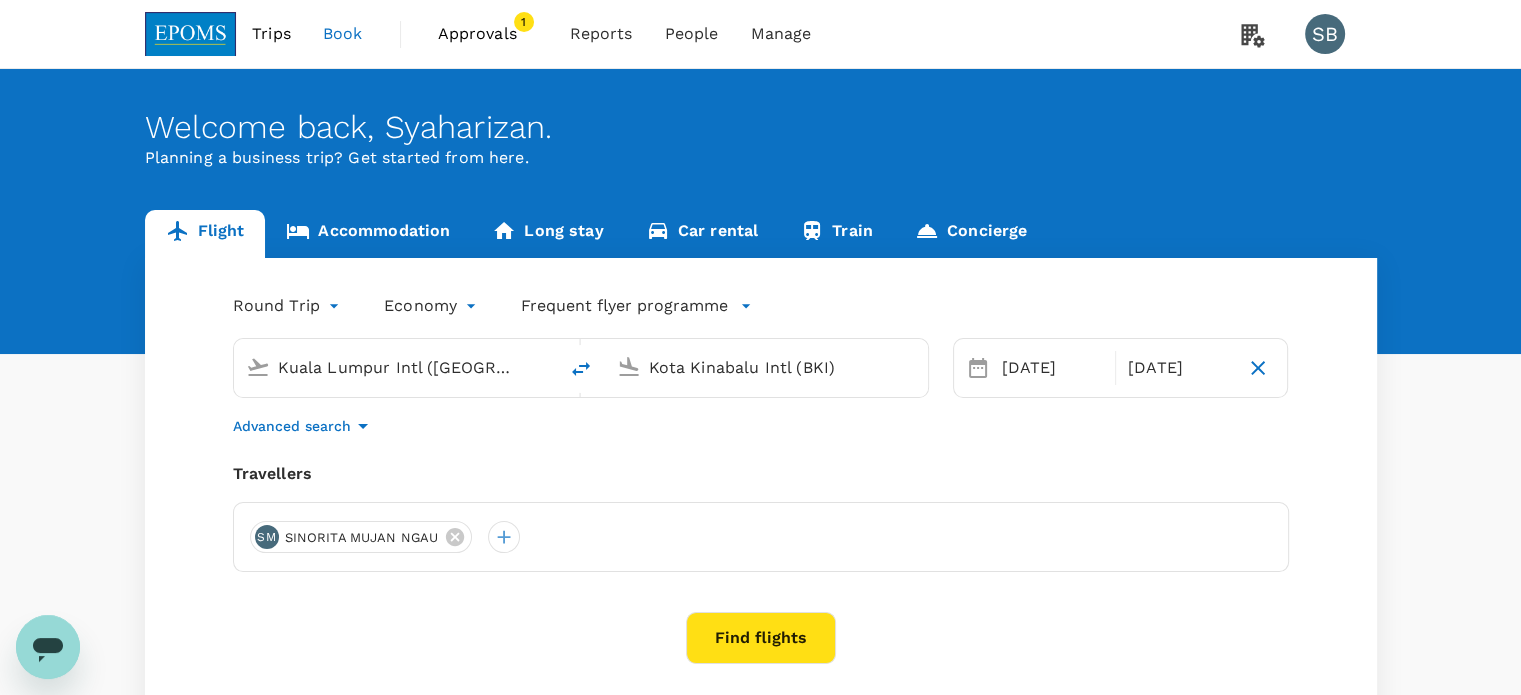 type on "x" 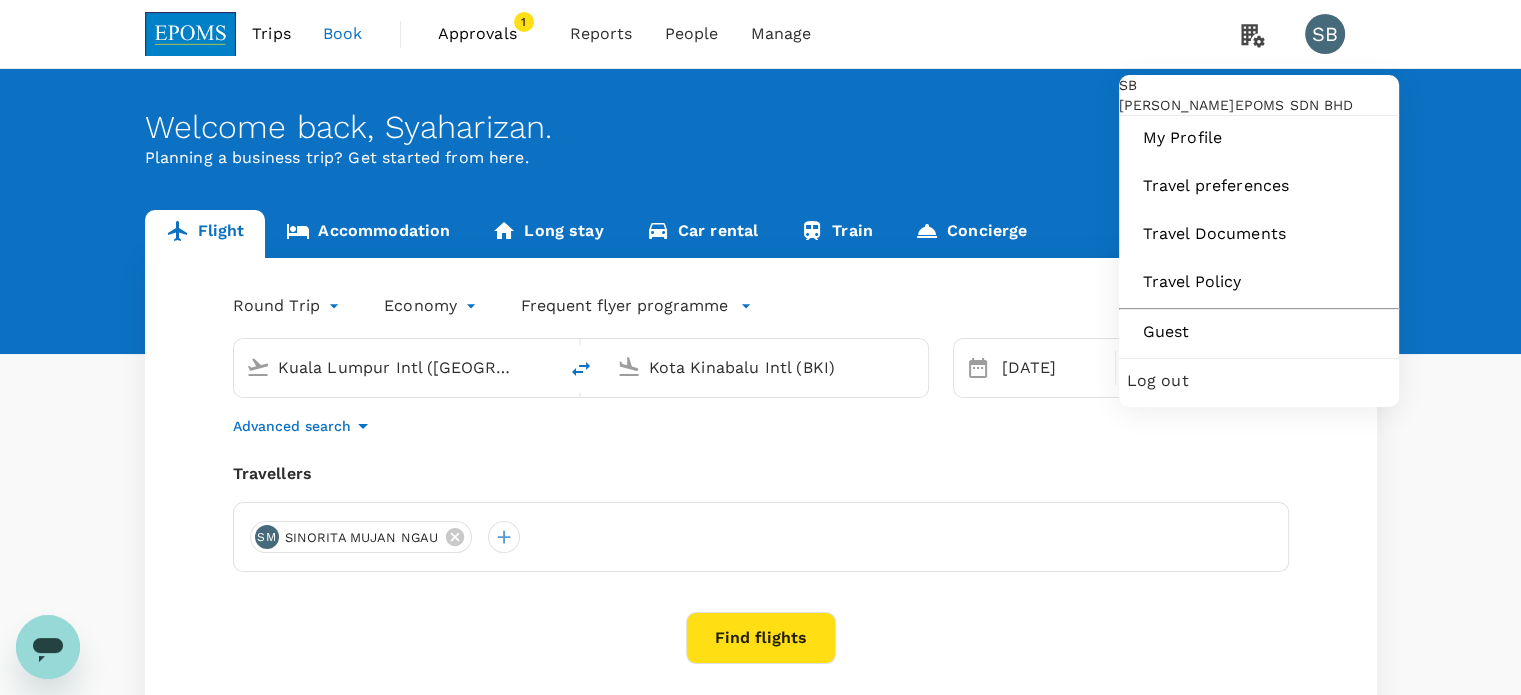 click on "Log out" at bounding box center [1259, 381] 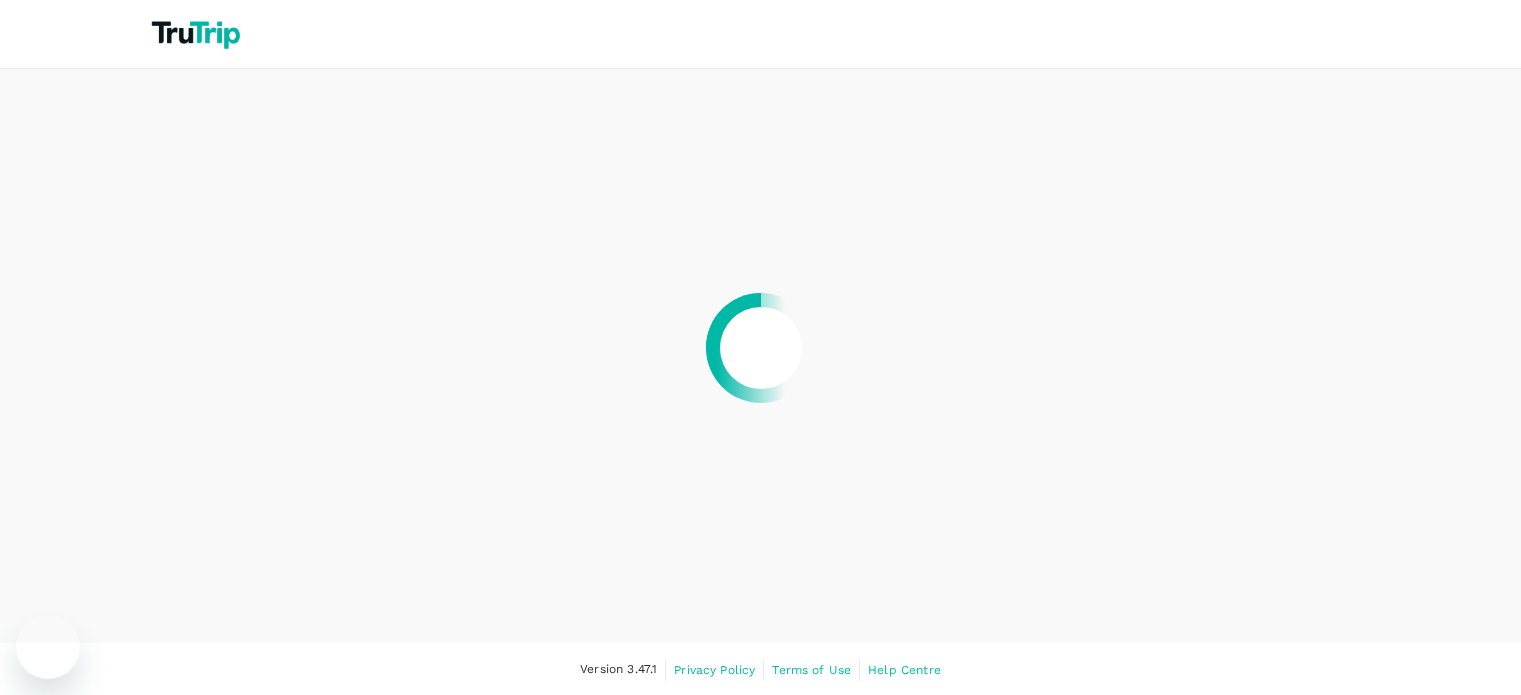 scroll, scrollTop: 0, scrollLeft: 0, axis: both 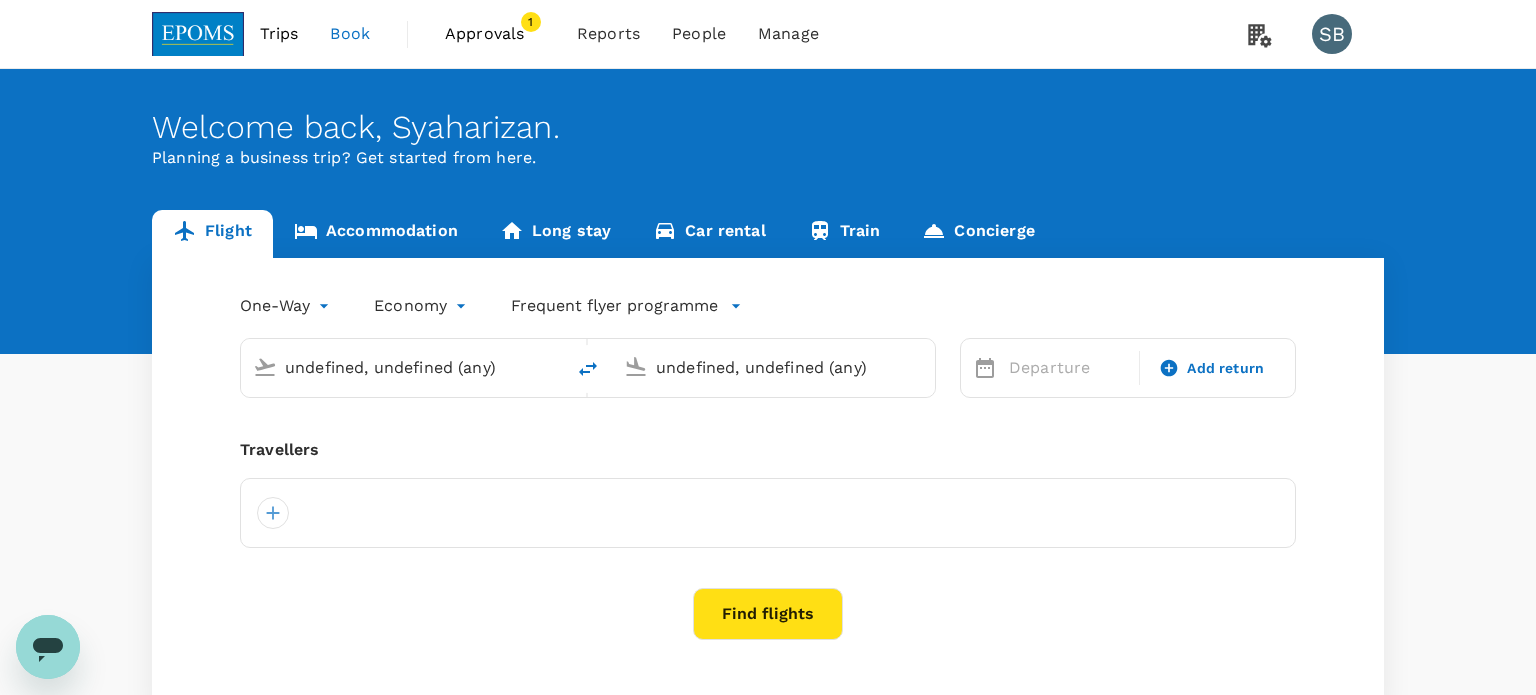 type 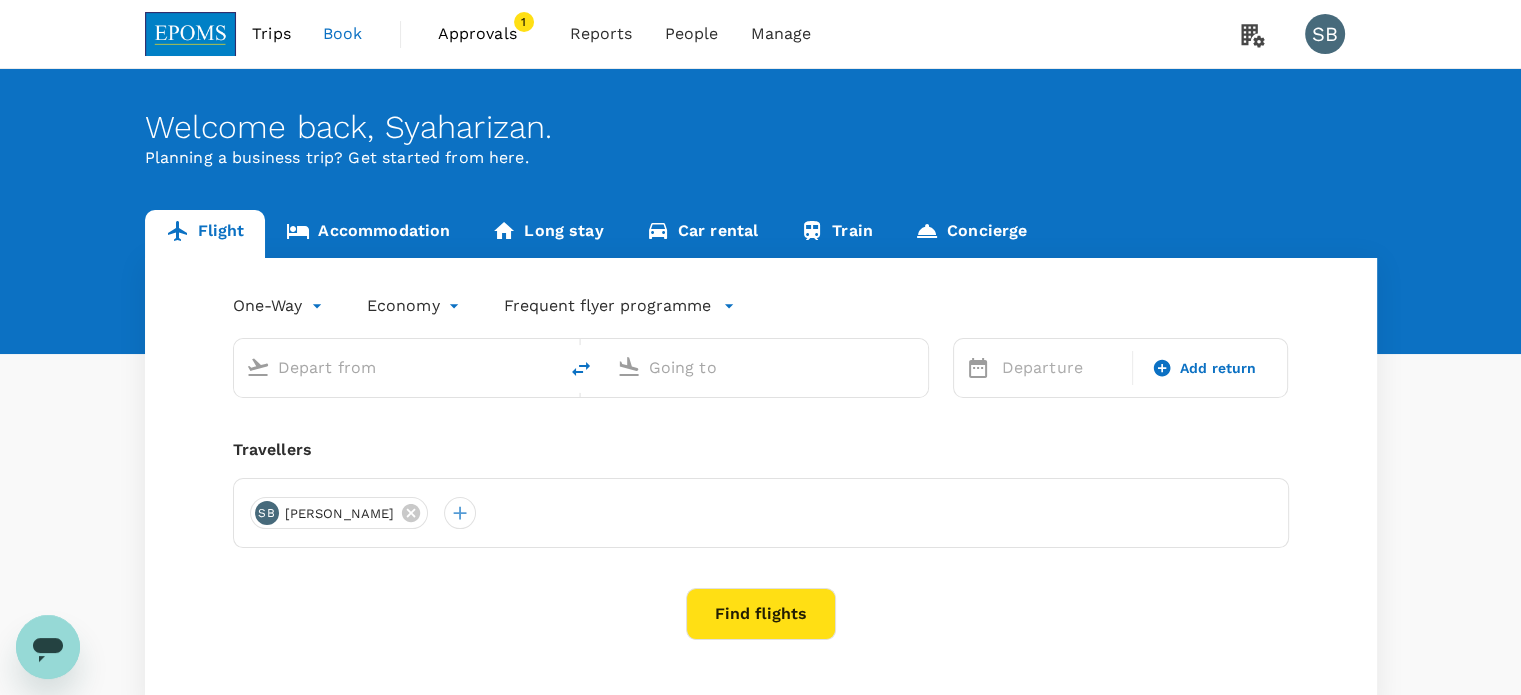 type on "roundtrip" 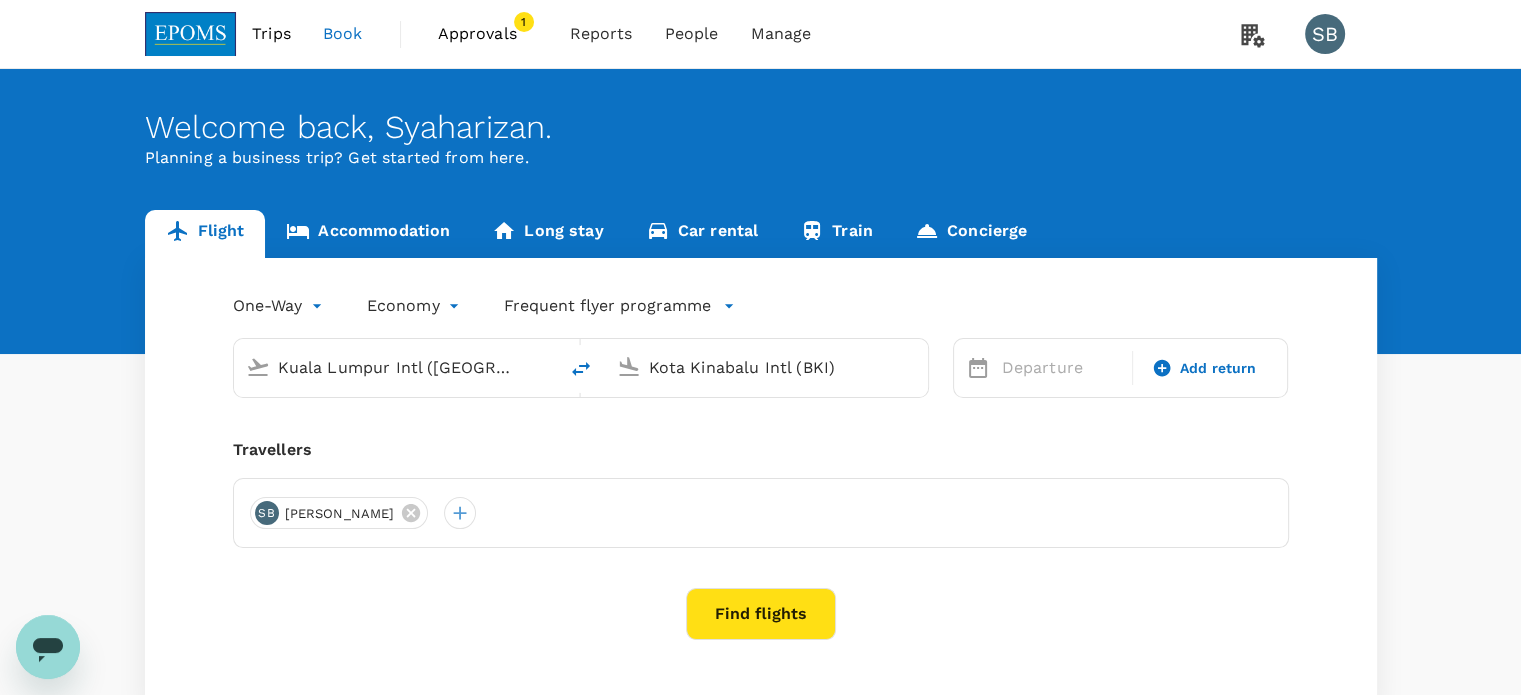 type 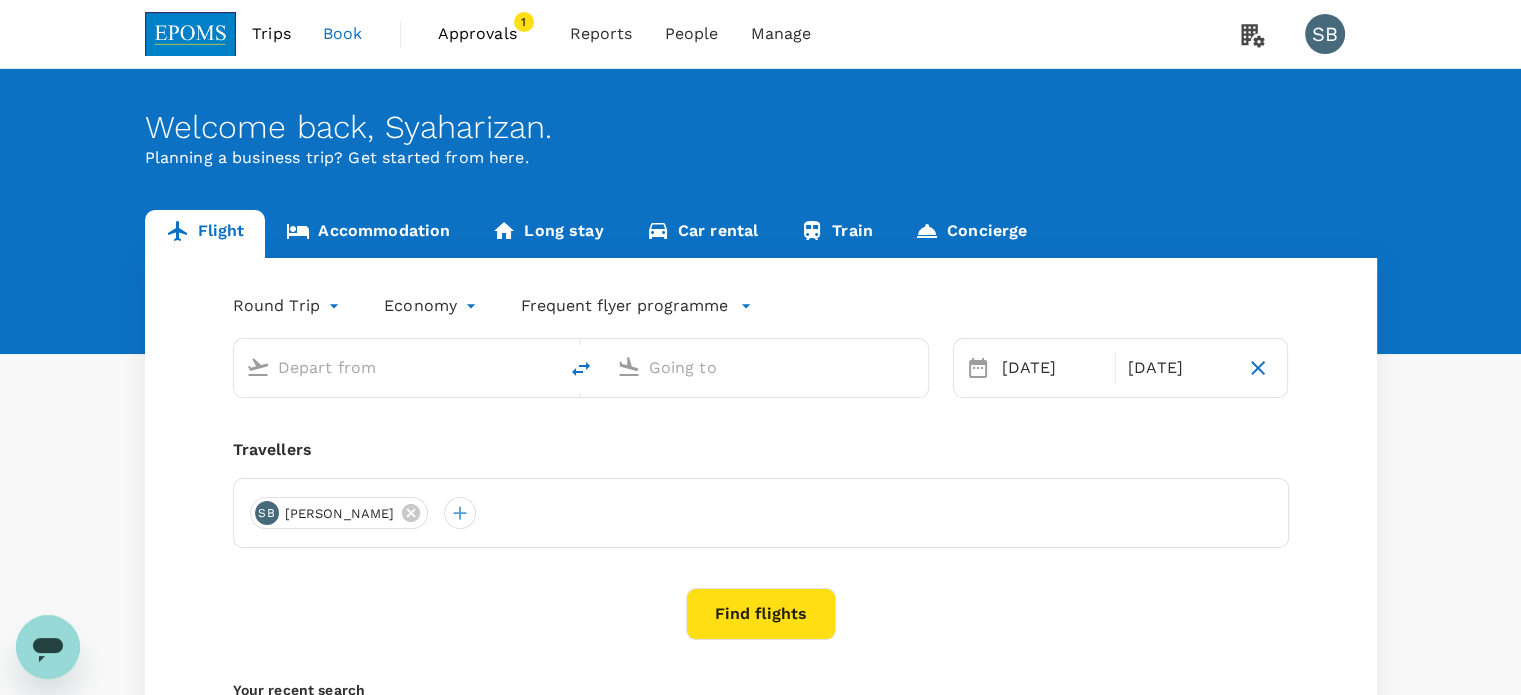 type on "Kuala Lumpur Intl ([GEOGRAPHIC_DATA])" 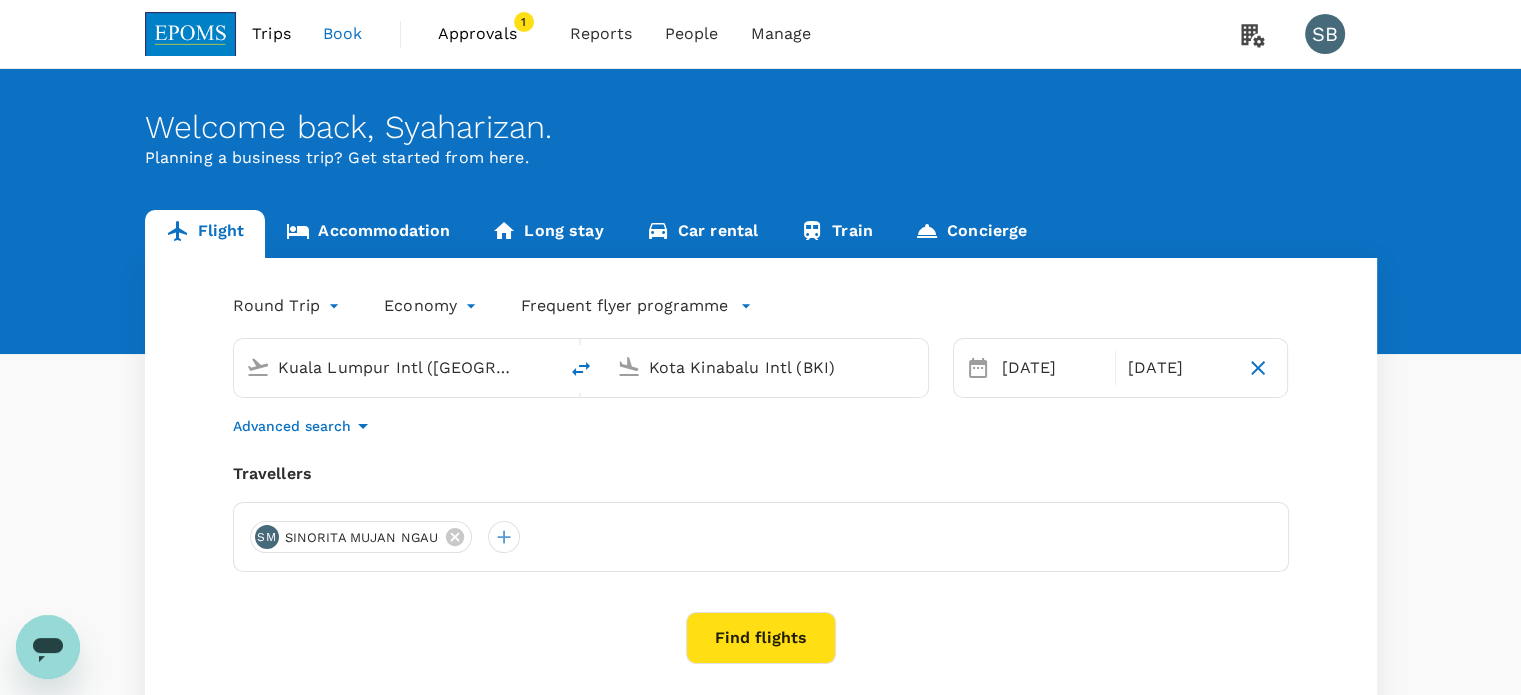 click on "Find flights" at bounding box center [761, 638] 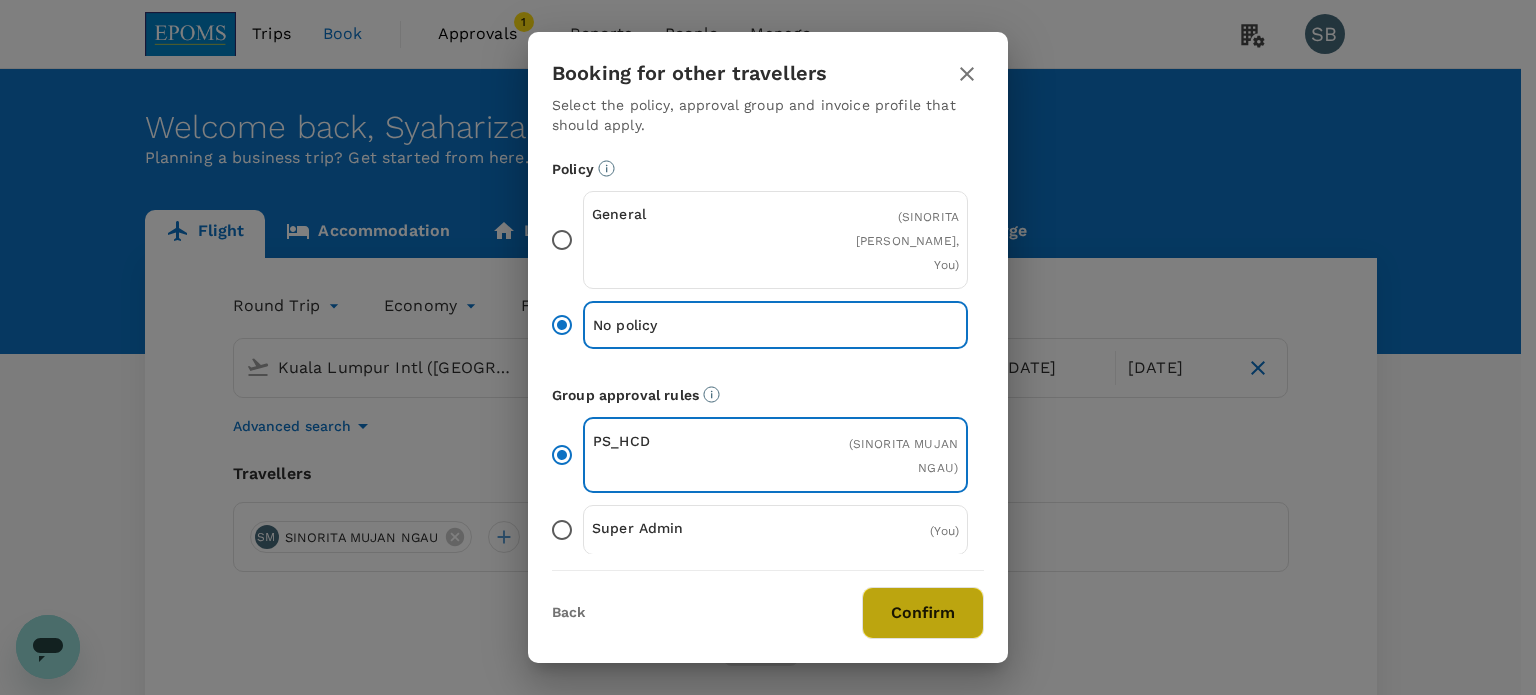click on "Confirm" at bounding box center [923, 613] 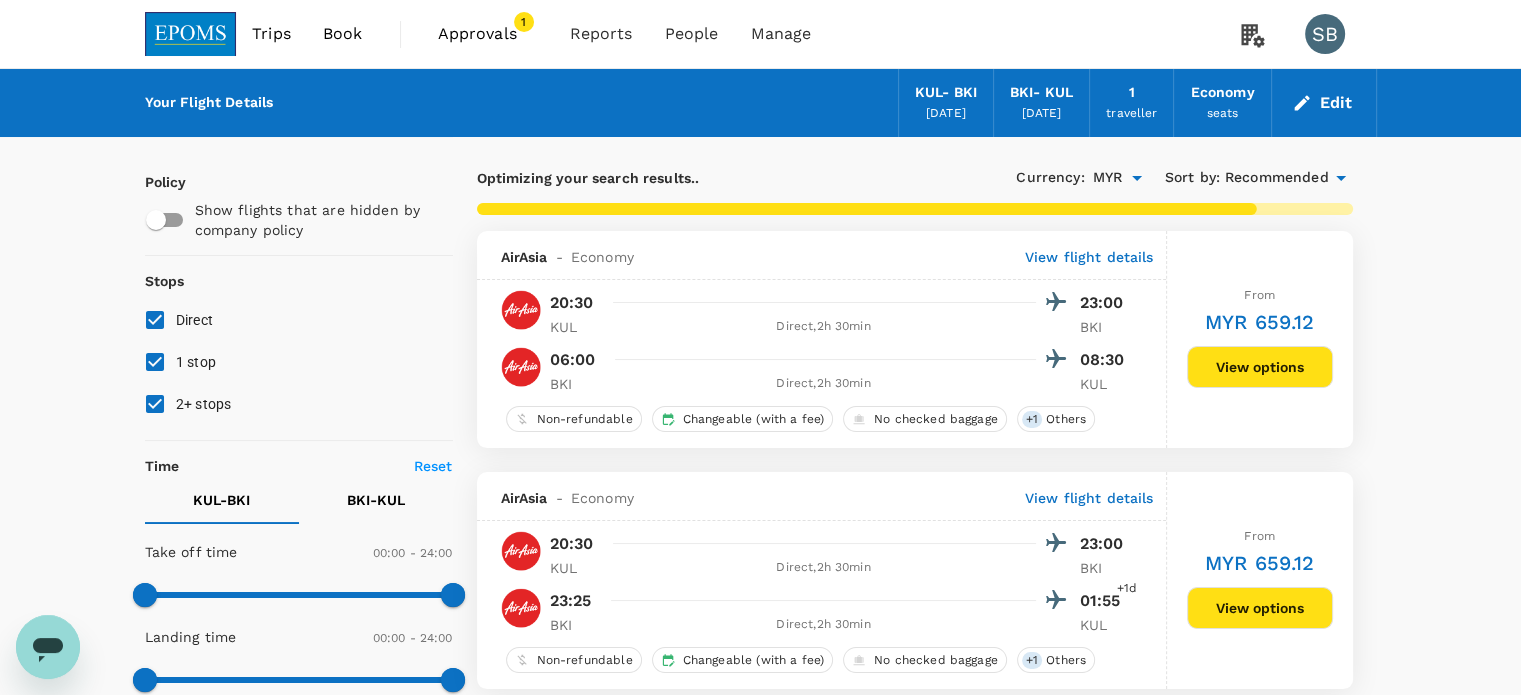 type on "780" 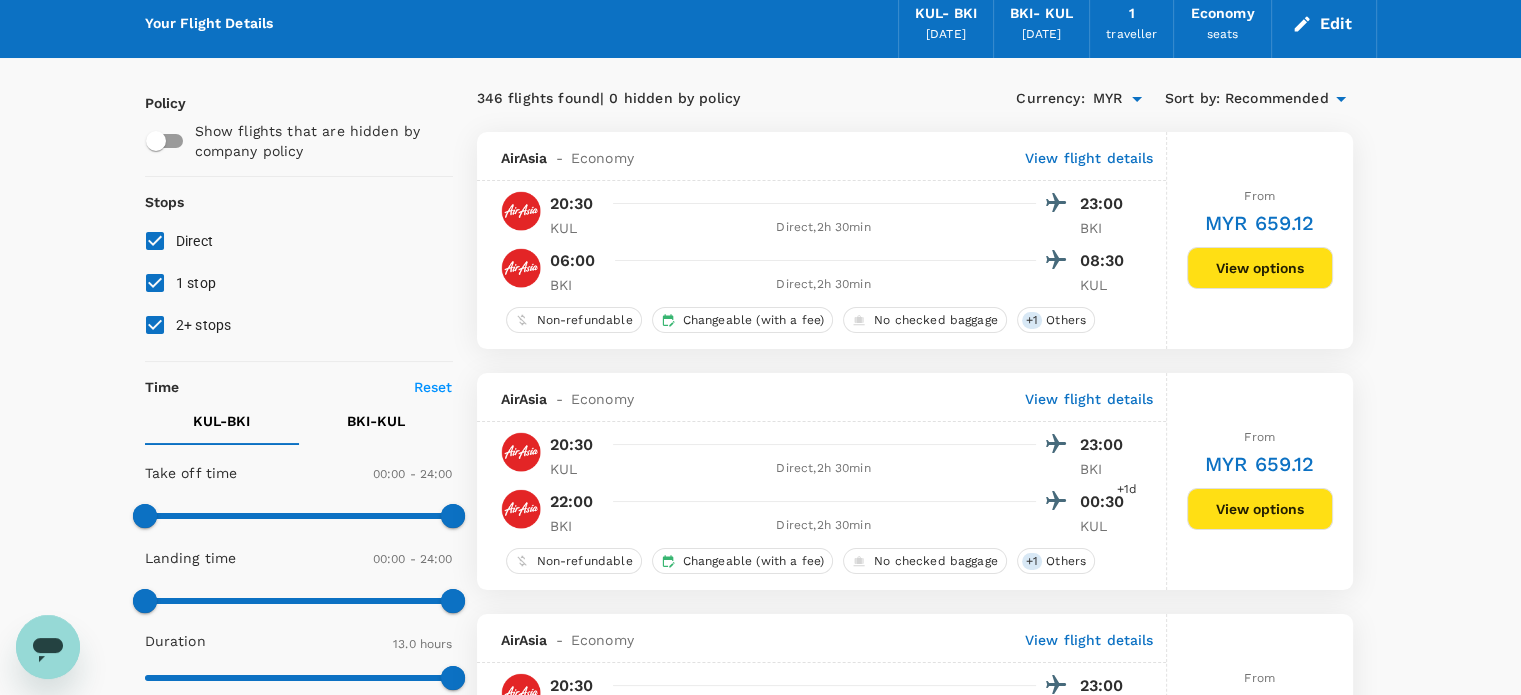 scroll, scrollTop: 0, scrollLeft: 0, axis: both 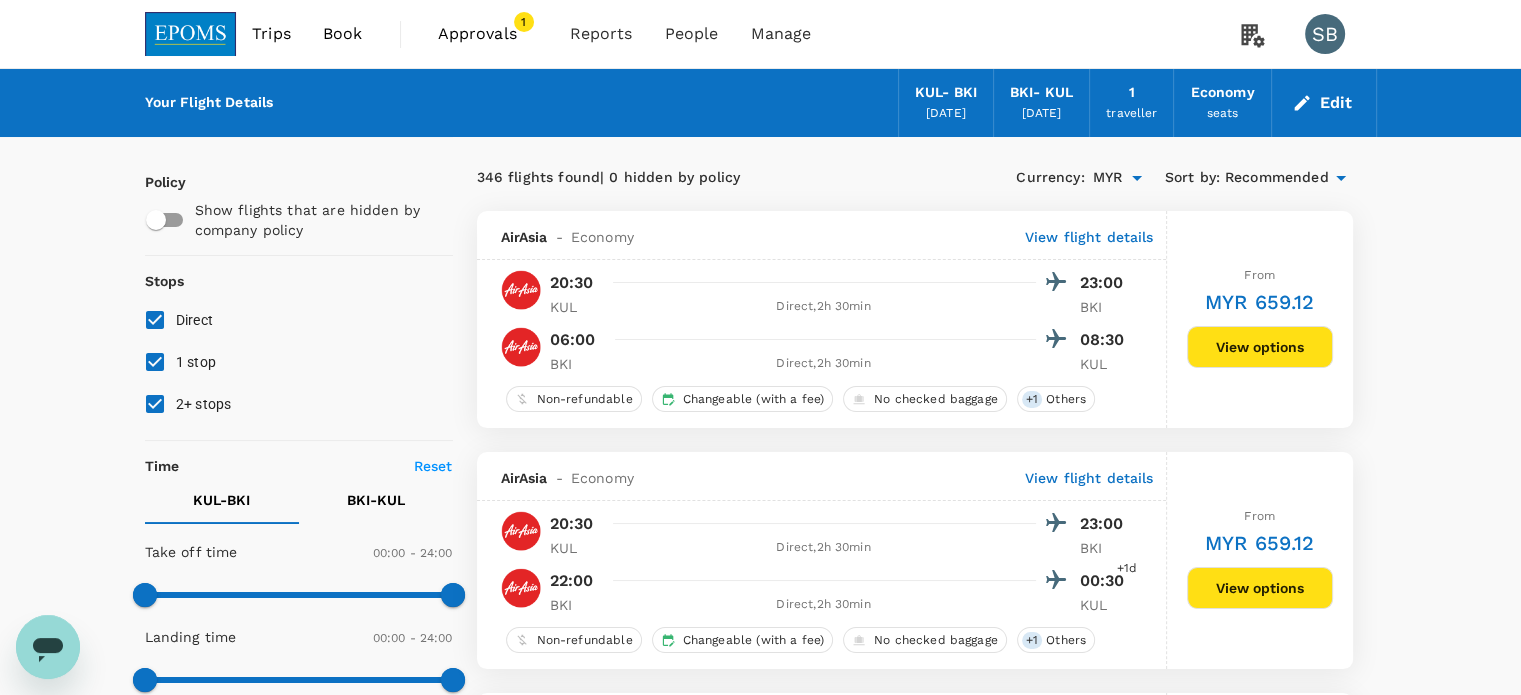 click on "View options" at bounding box center [1260, 347] 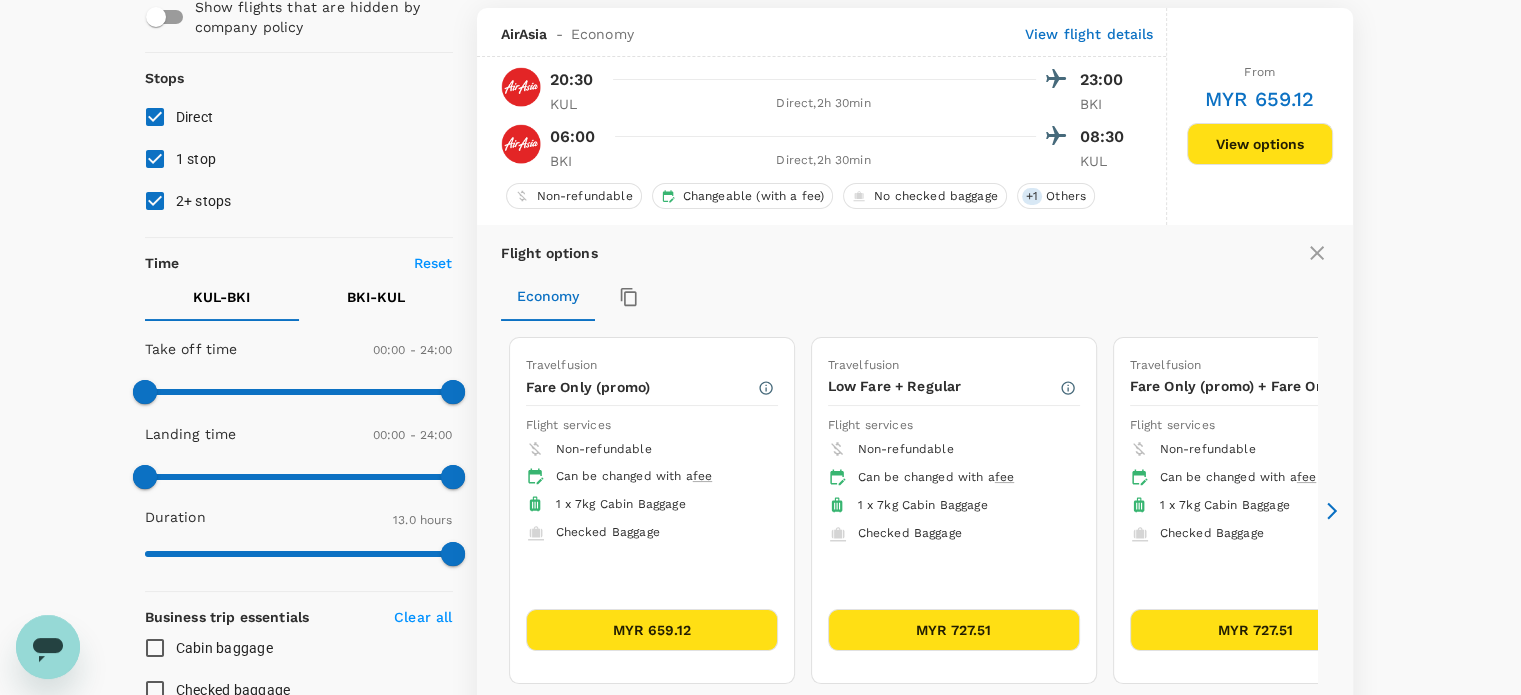 scroll, scrollTop: 211, scrollLeft: 0, axis: vertical 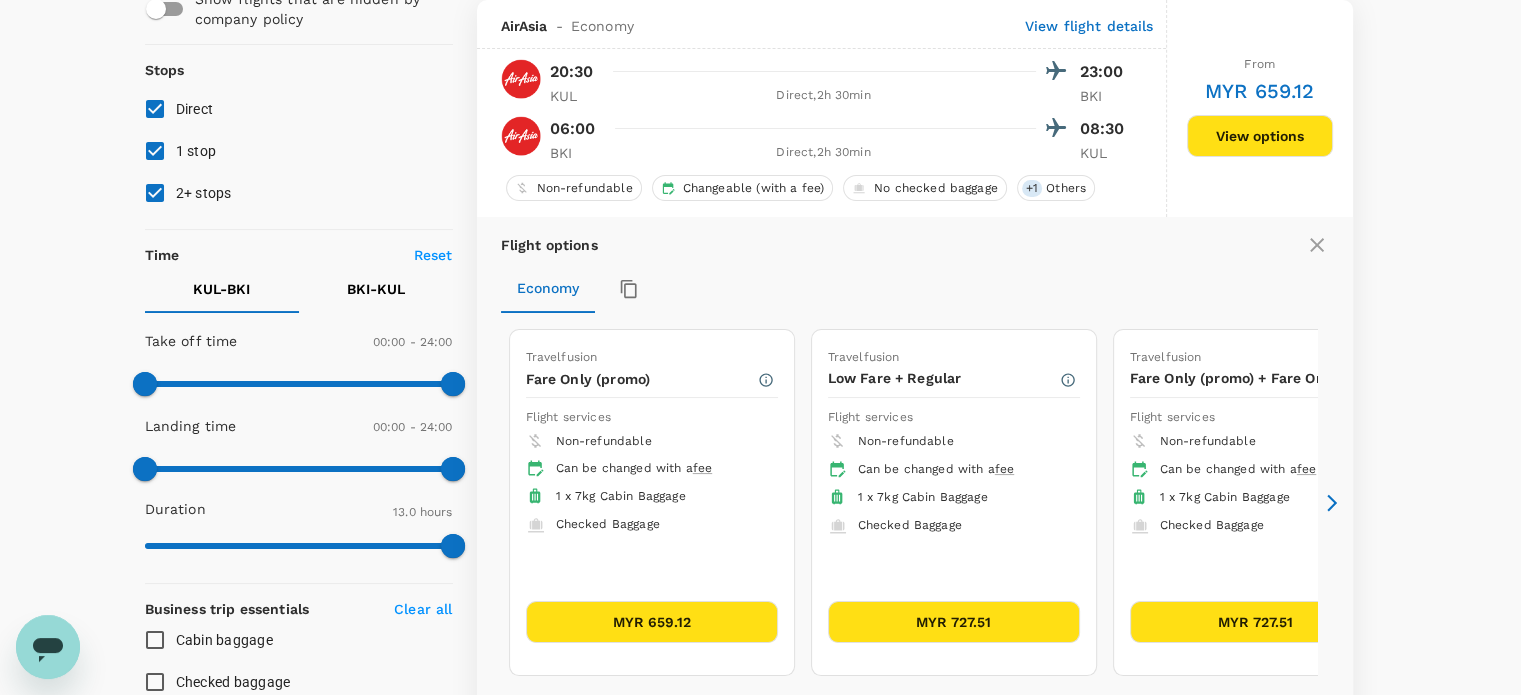 type 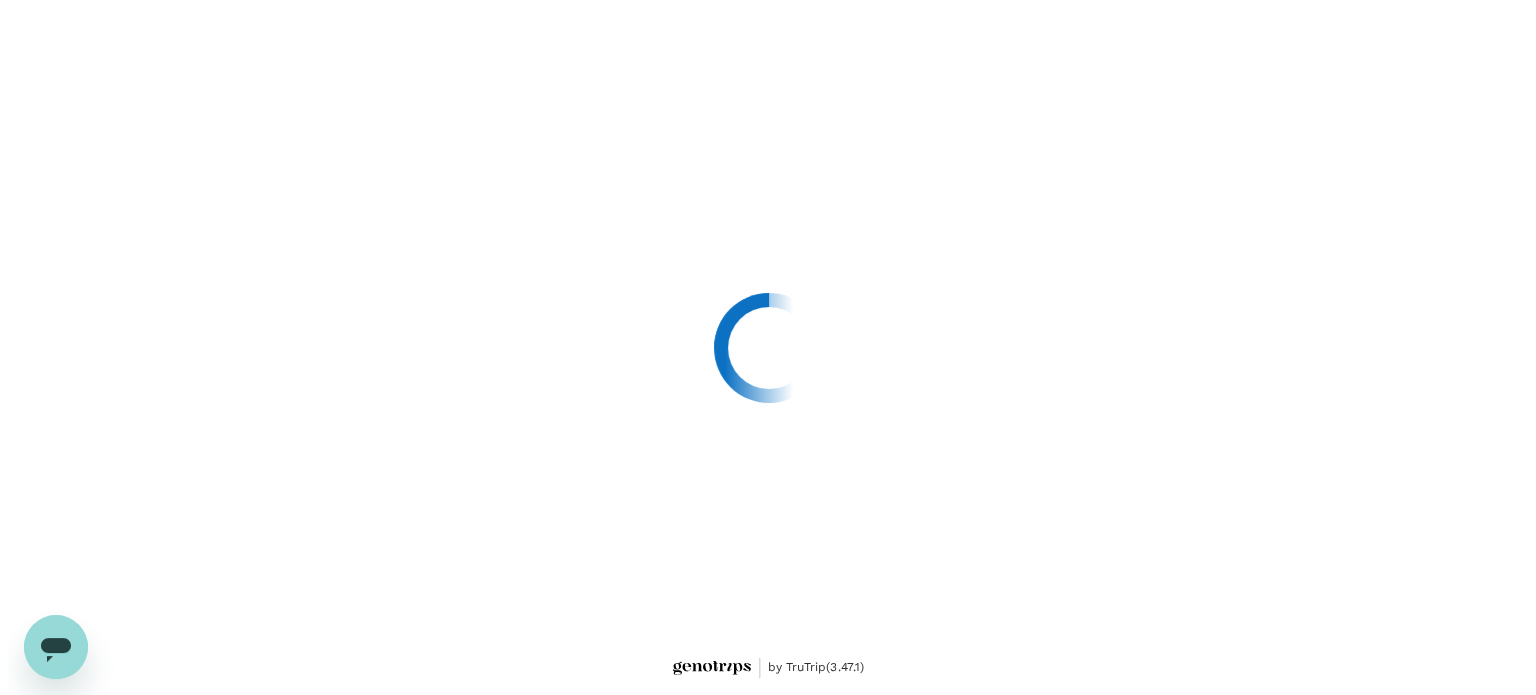 scroll, scrollTop: 0, scrollLeft: 0, axis: both 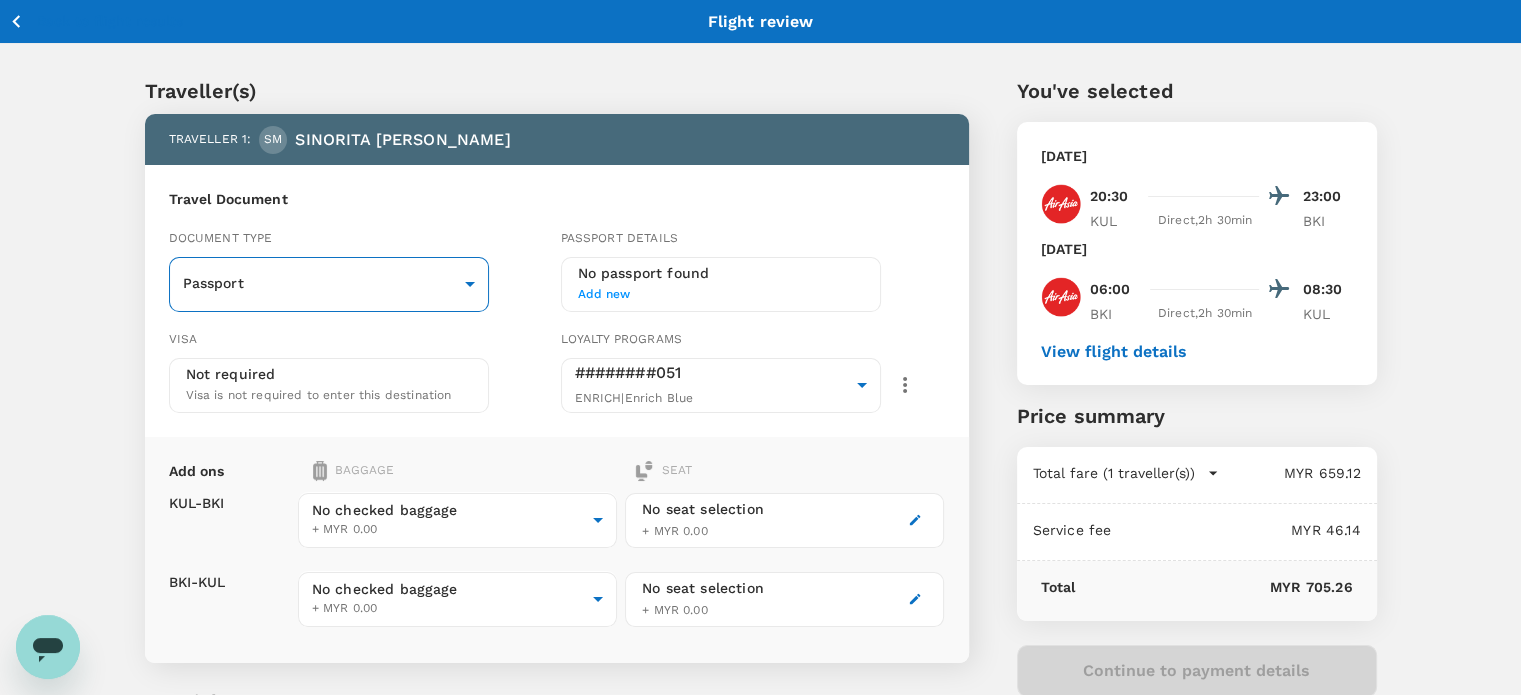 click on "Back to flight results Flight review Traveller(s) Traveller   1 : SM SINORITA   MUJAN NGAU Travel Document Document type Passport Passport ​ Passport details No passport found Add new Visa Not required Visa is not required to enter this destination Loyalty programs ########051 ENRICH |  Enrich Blue f9334b02-b01b-4d16-adb6-68dbdd3a160f ​ Add ons Baggage Seat KUL  -  BKI BKI  -  KUL No checked baggage + MYR 0.00 ​ No checked baggage + MYR 0.00 ​ No seat selection + MYR 0.00 No seat selection + MYR 0.00 Special request Add any special requests here. Our support team will attend to it and reach out to you as soon as possible. Add request You've selected [DATE] 20:30 23:00 KUL Direct ,  2h 30min BKI [DATE] 06:00 08:30 BKI Direct ,  2h 30min KUL View flight details Price summary Total fare (1 traveller(s)) MYR 659.12 Air fare MYR 659.12 Baggage fee MYR 0.00 Seat fee MYR 0.00 Service fee MYR 46.14 Total MYR 705.26 Continue to payment details by TruTrip  ( 3.47.1   ) View details" at bounding box center (760, 458) 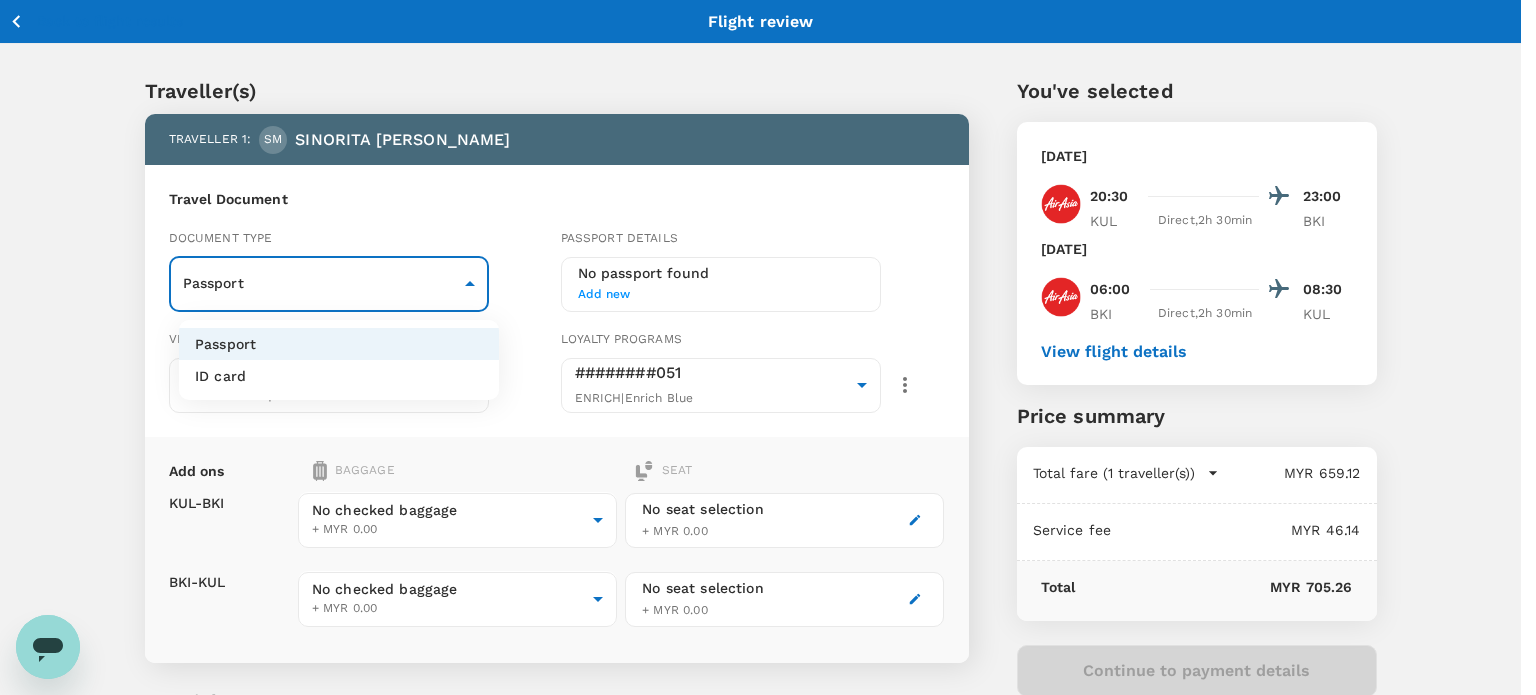 type 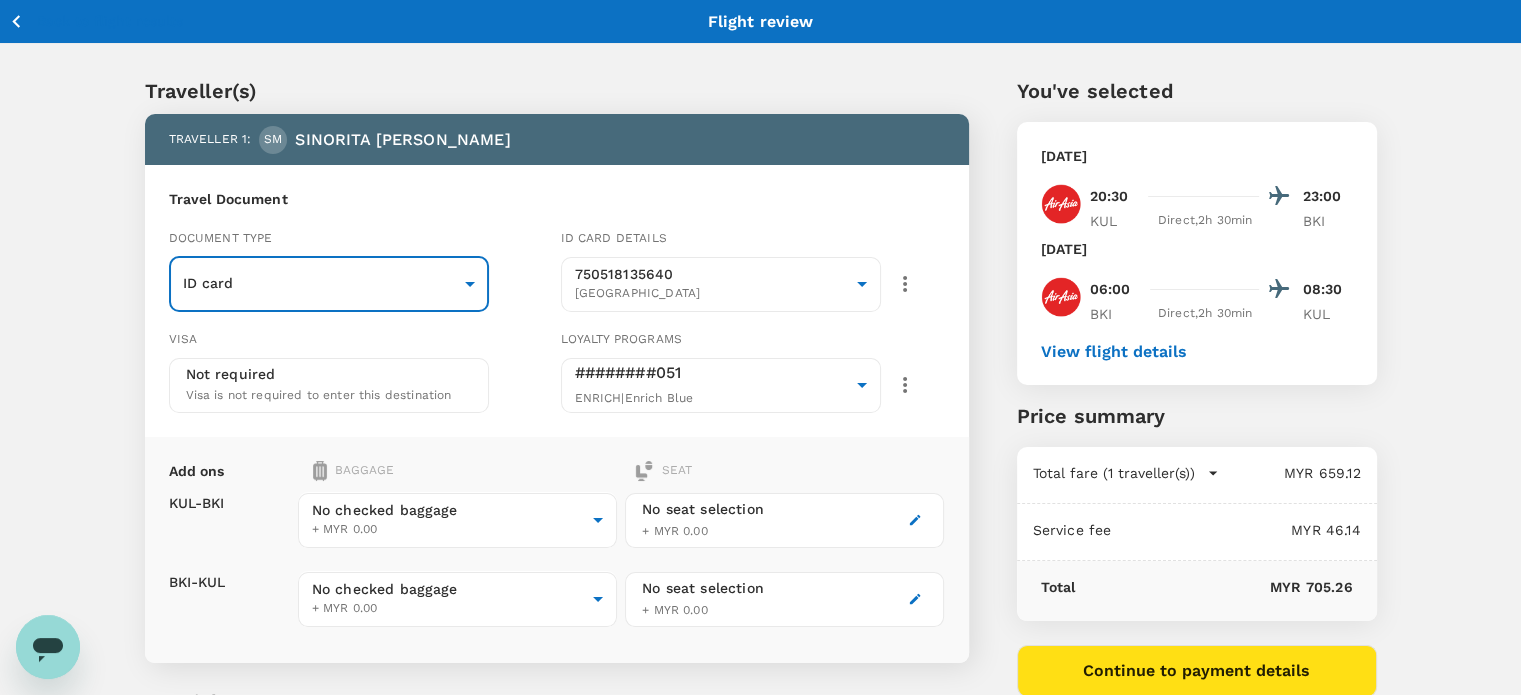 click on "Continue to payment details" at bounding box center (1197, 671) 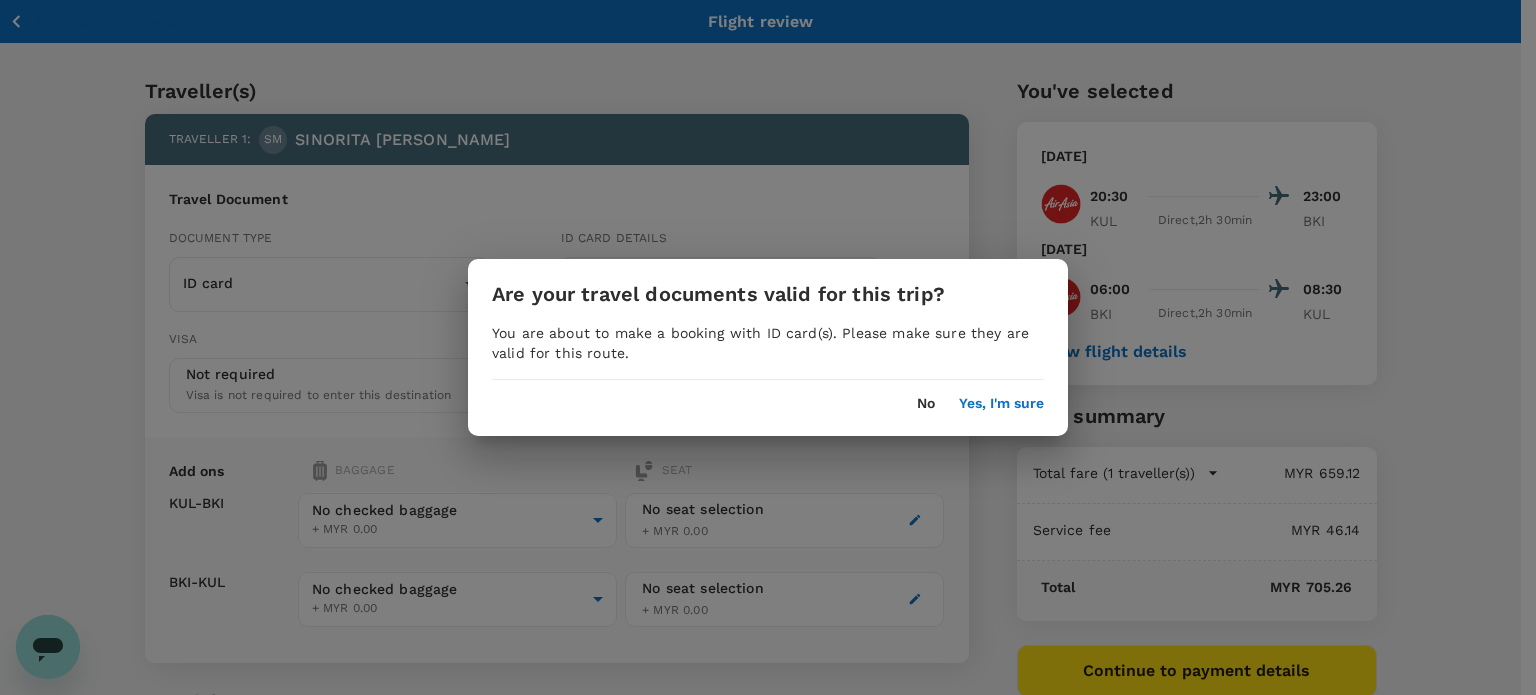 click on "Yes, I'm sure" at bounding box center (1001, 404) 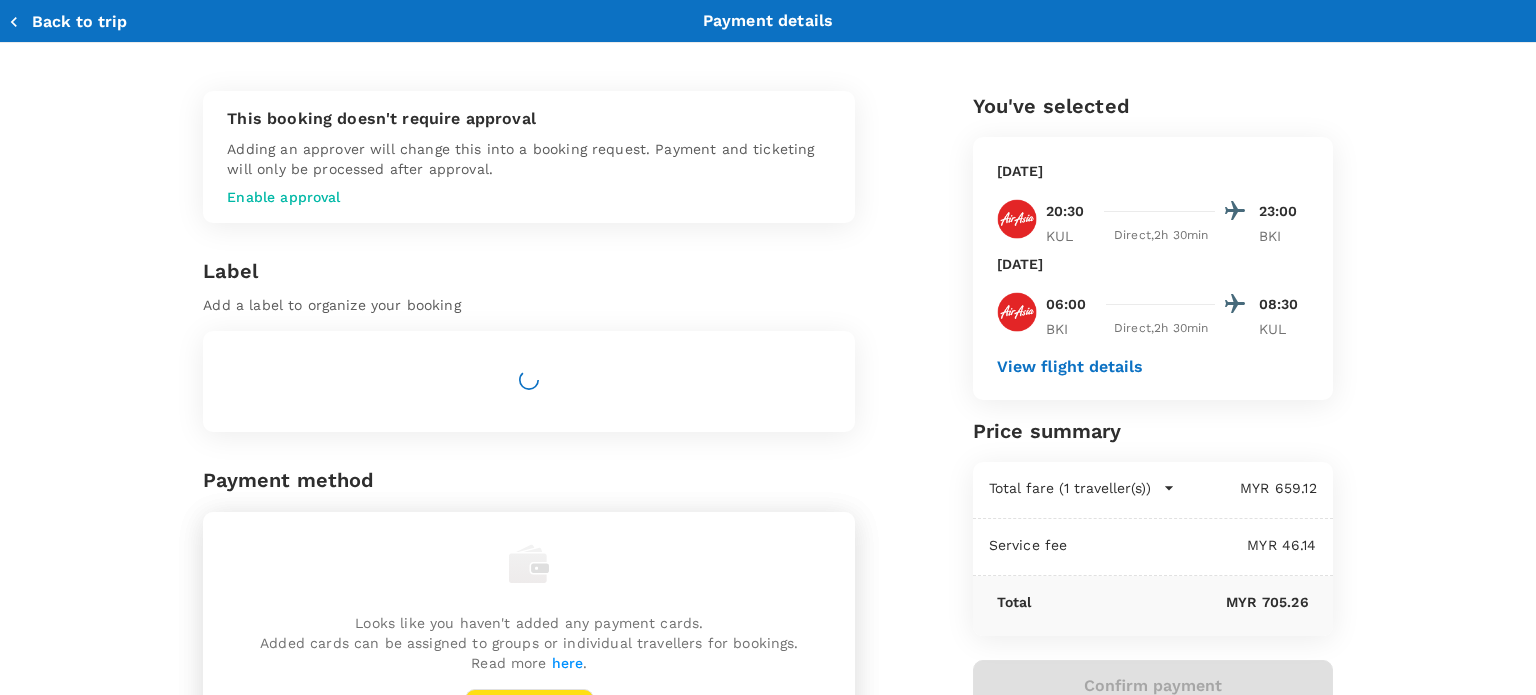 scroll, scrollTop: 0, scrollLeft: 0, axis: both 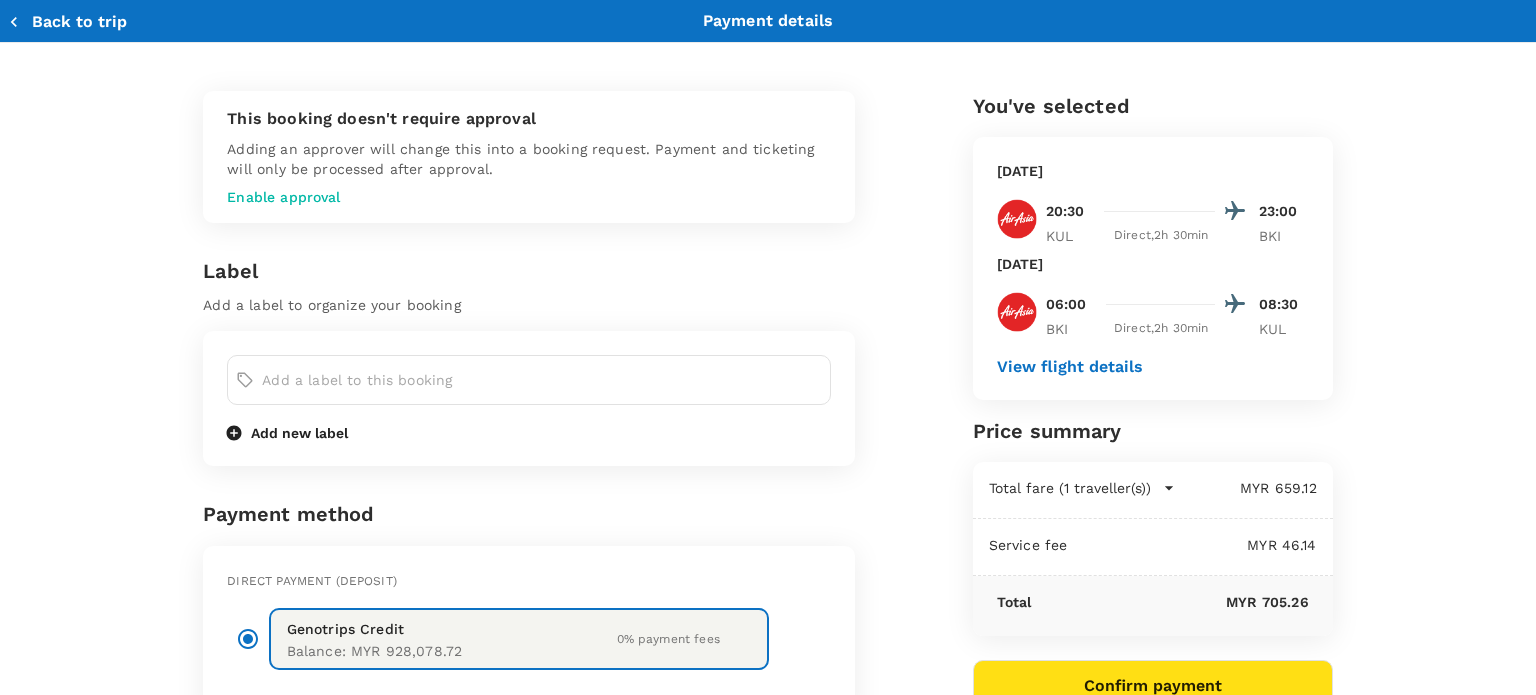 click on "Back to trip Payment details" at bounding box center (768, 21) 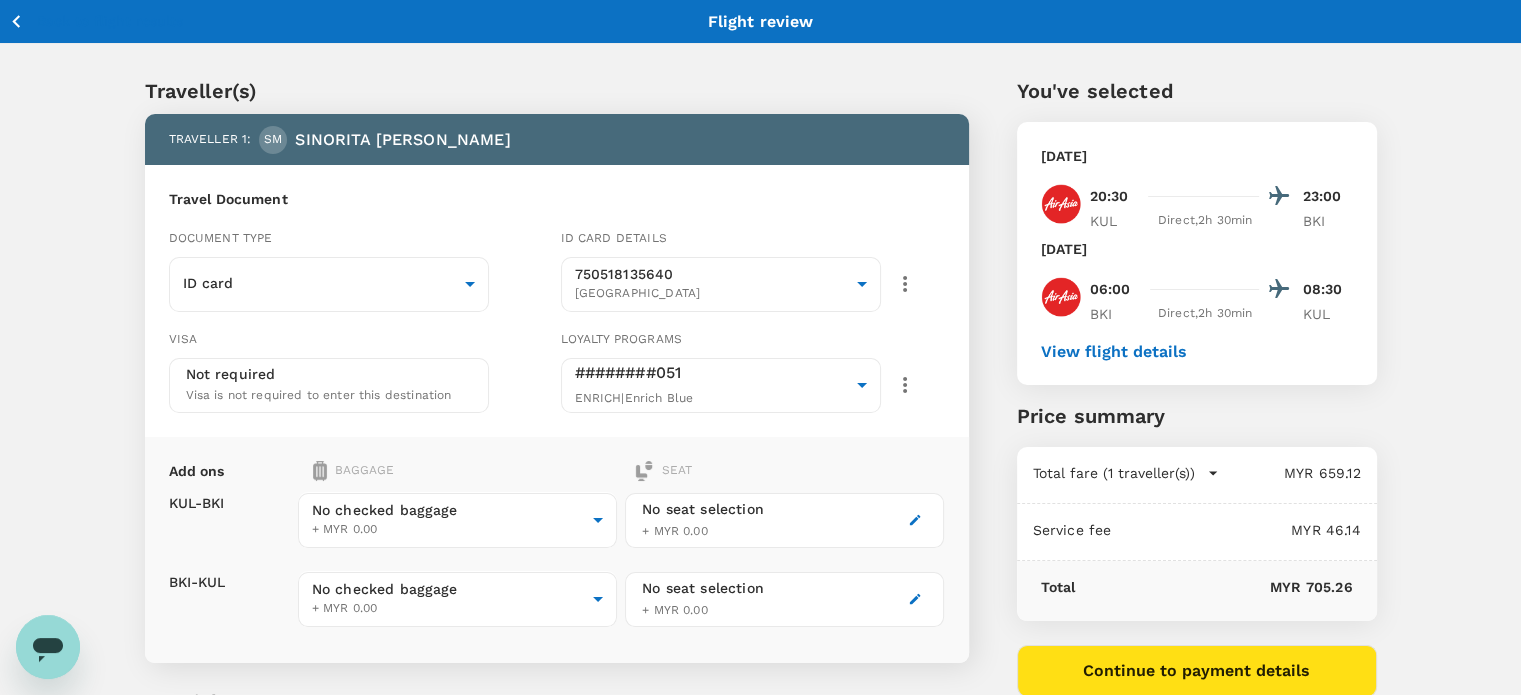 click on "Back to flight results" at bounding box center (95, 21) 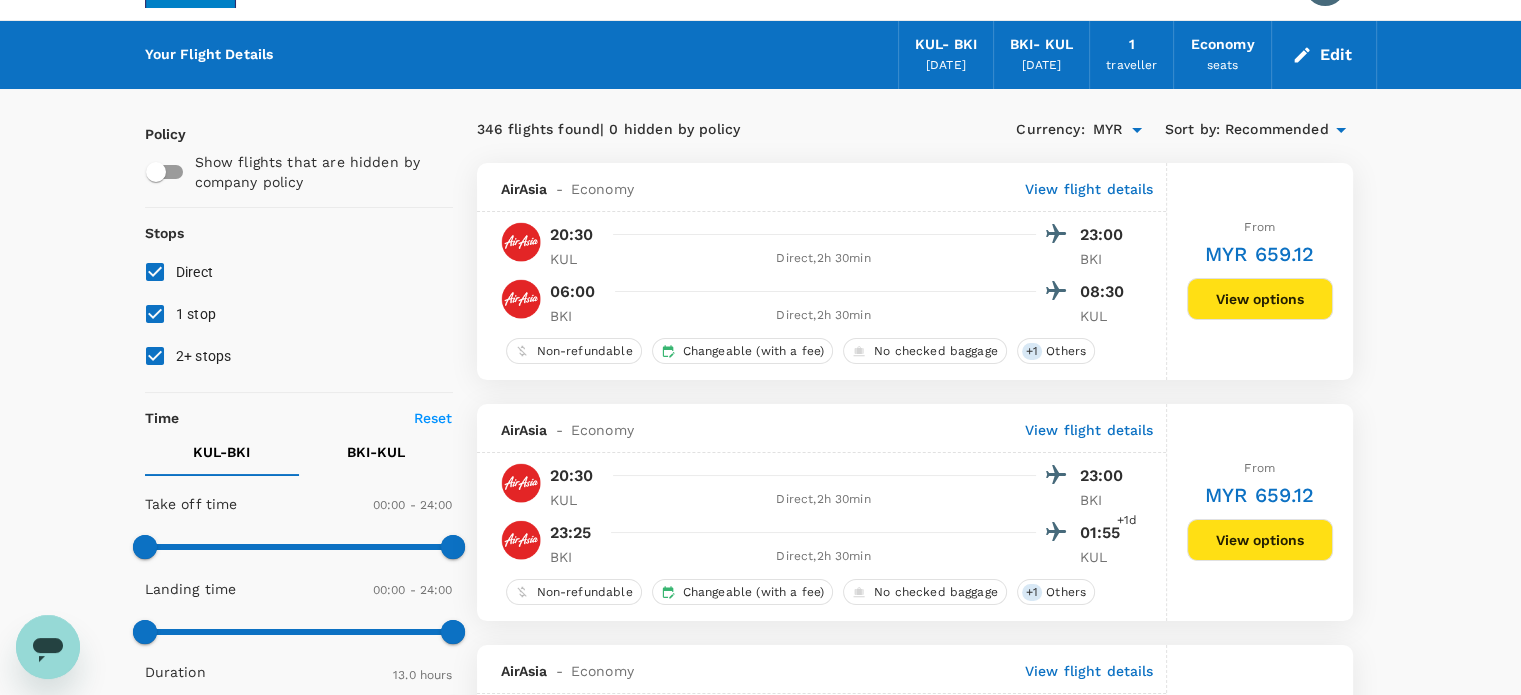 scroll, scrollTop: 0, scrollLeft: 0, axis: both 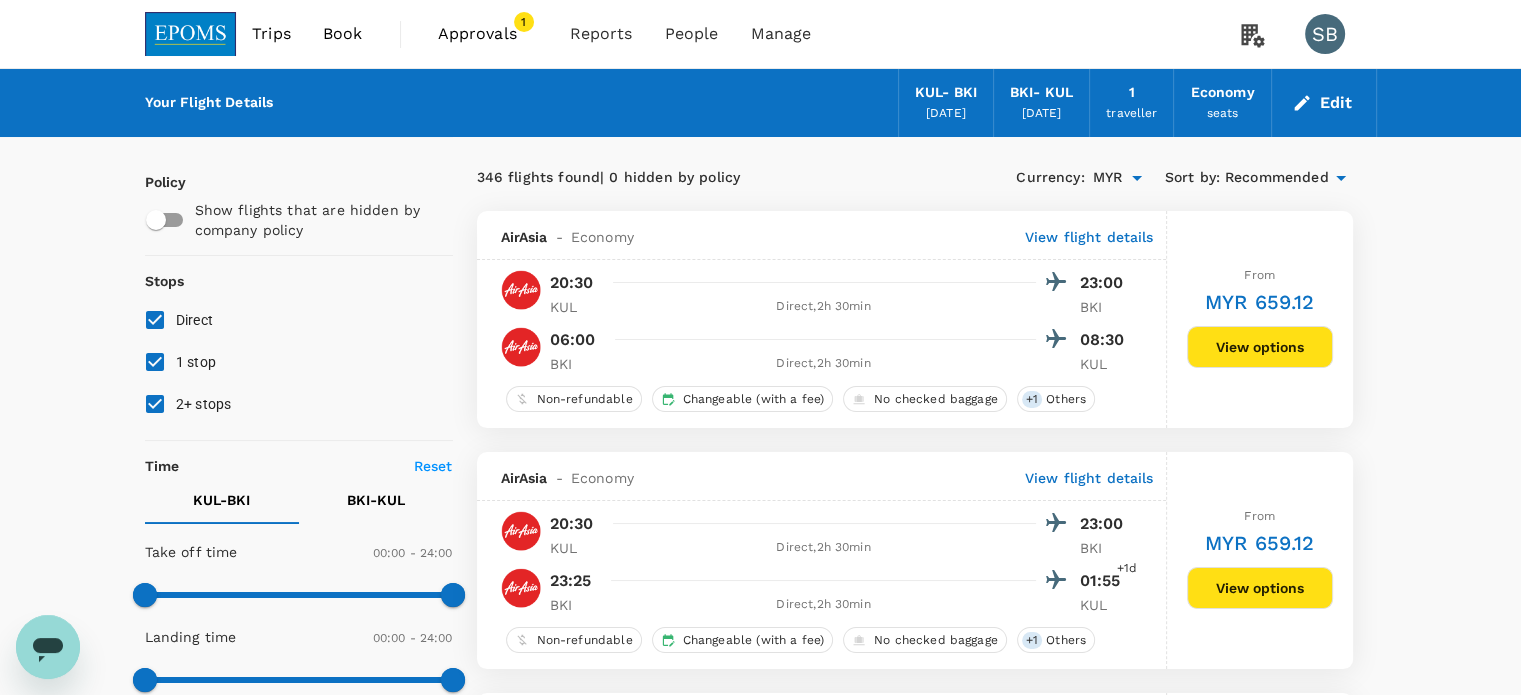click at bounding box center [191, 34] 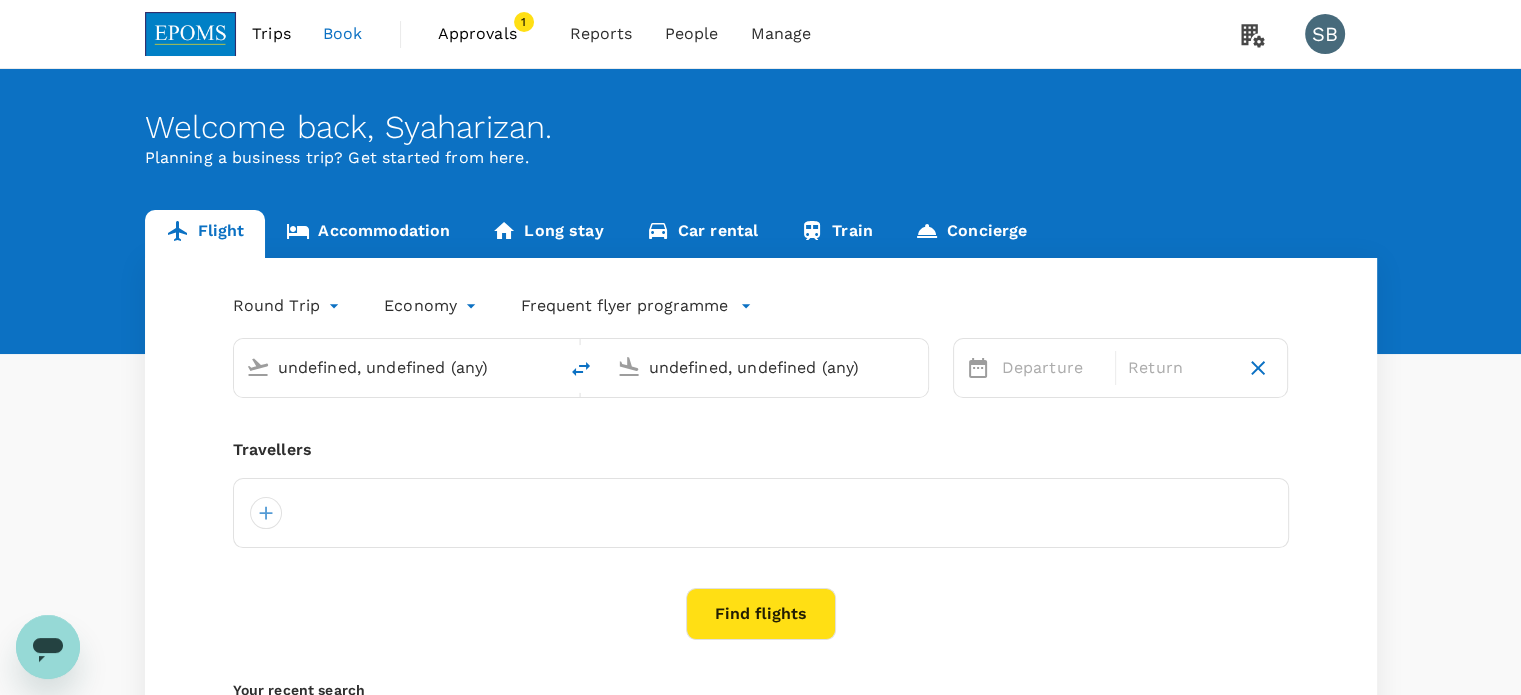 type 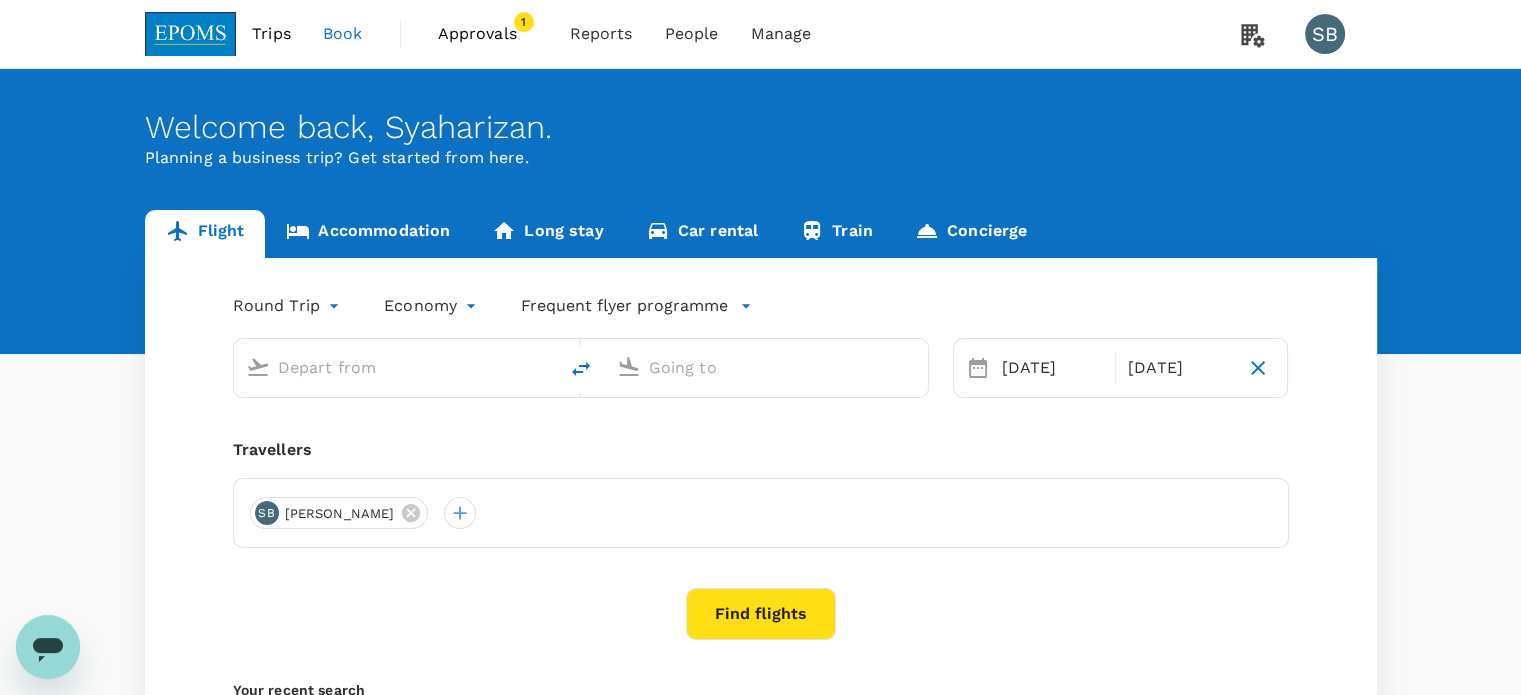 type on "Kuala Lumpur Intl ([GEOGRAPHIC_DATA])" 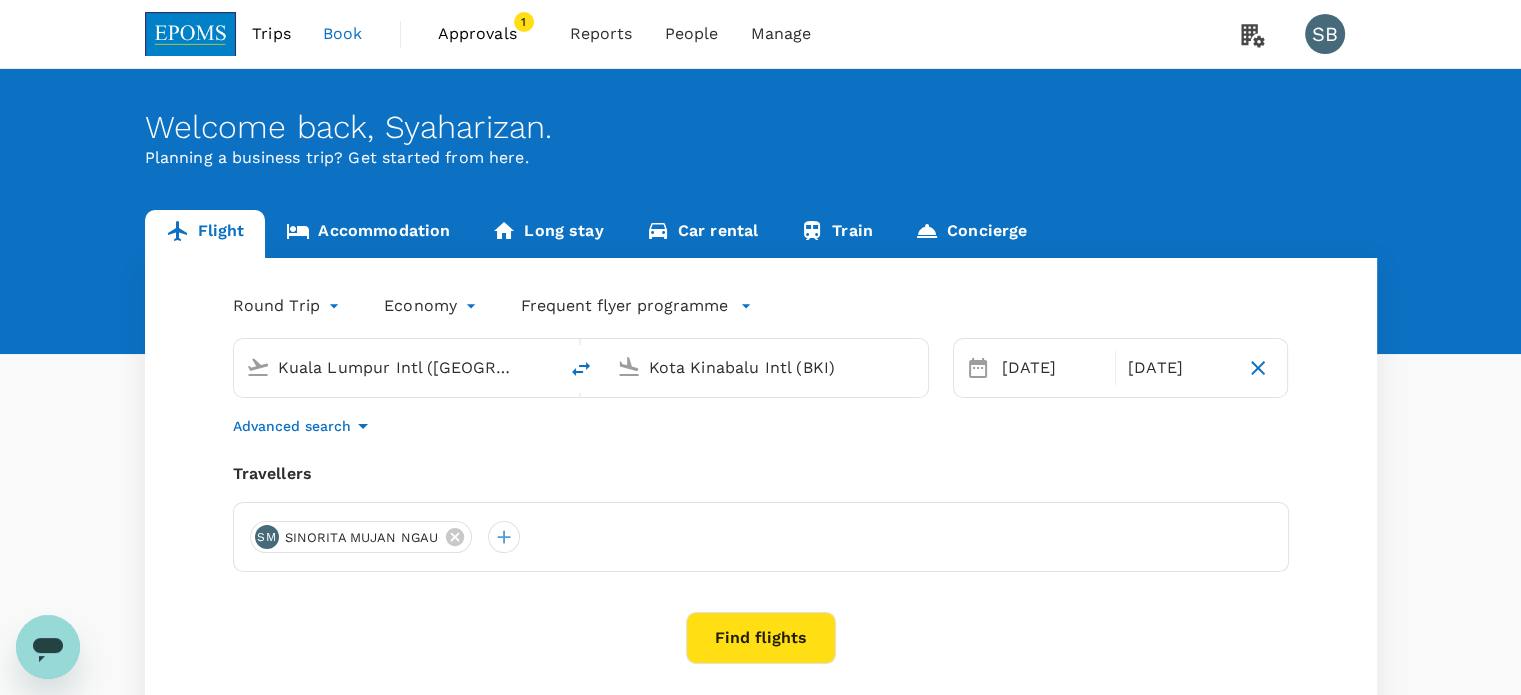 type 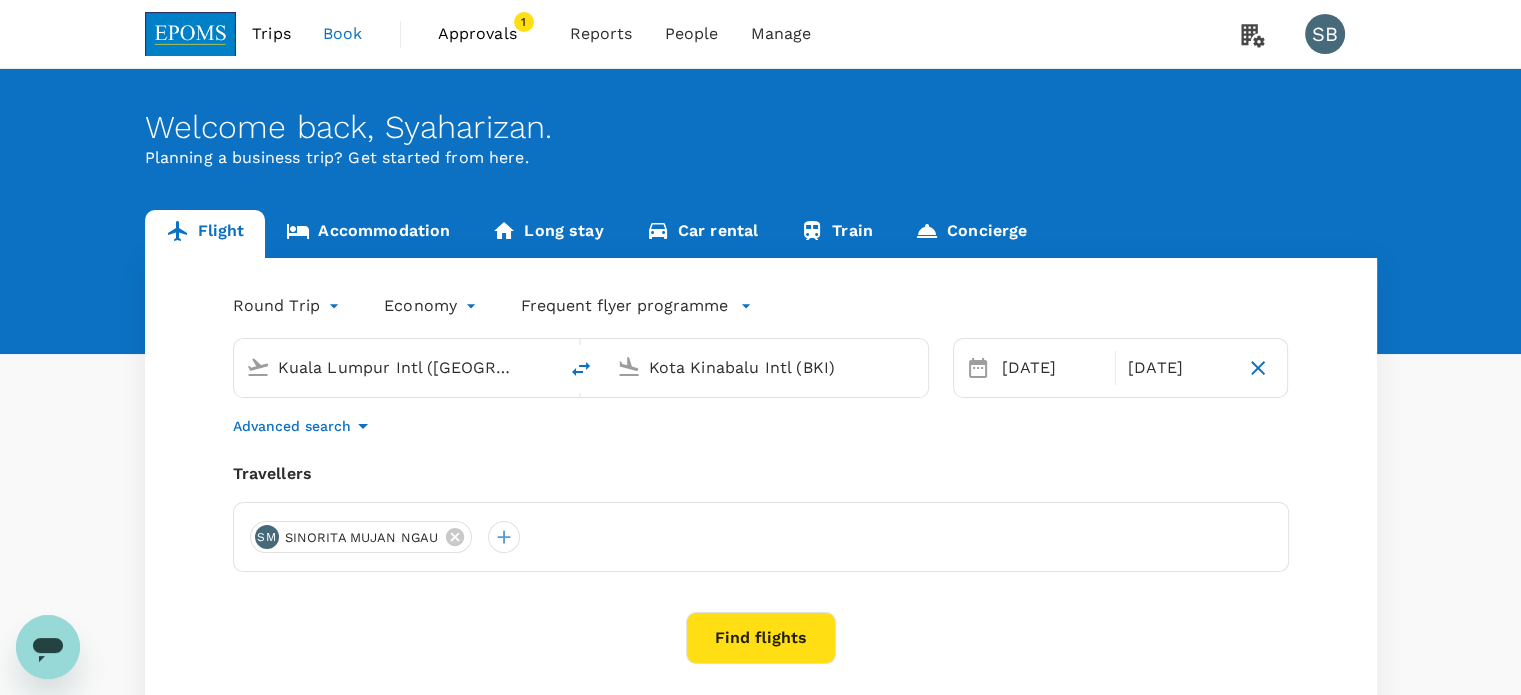type 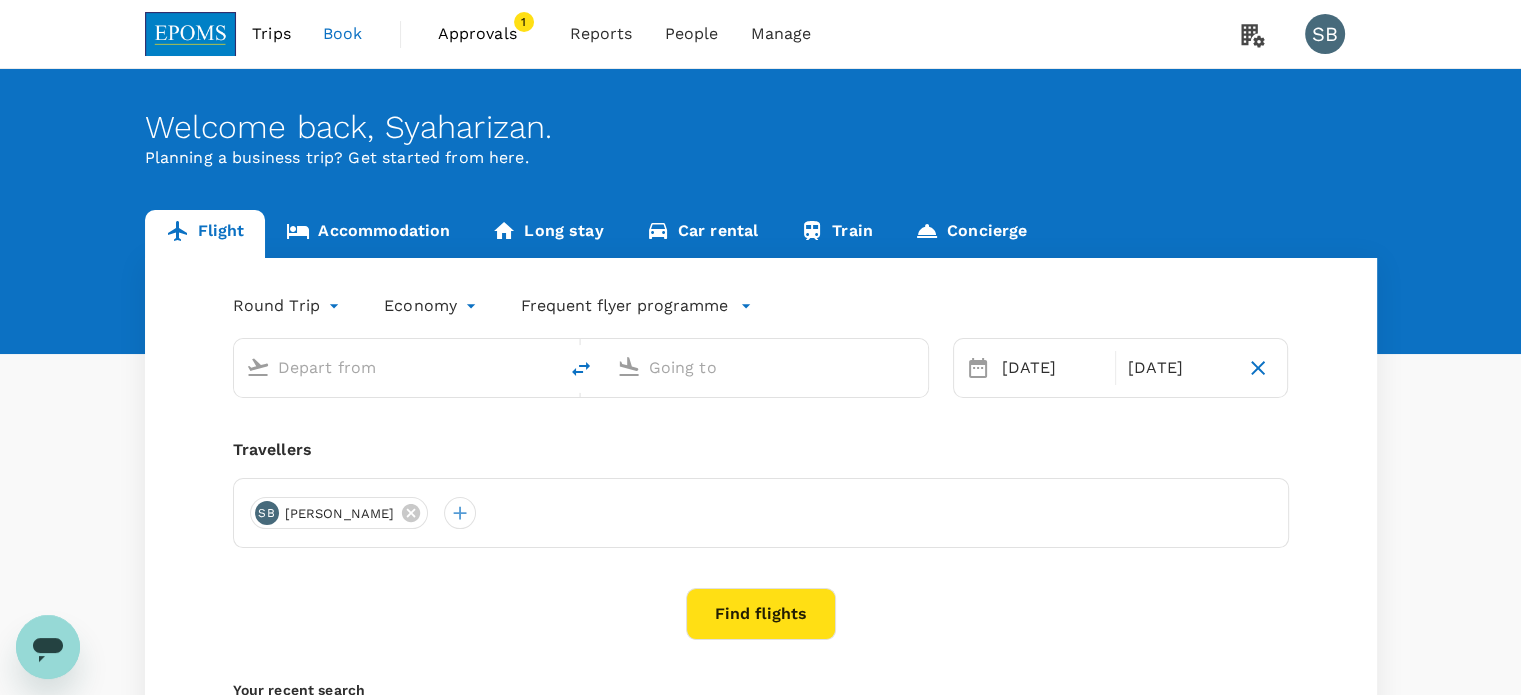 type on "Kuala Lumpur Intl ([GEOGRAPHIC_DATA])" 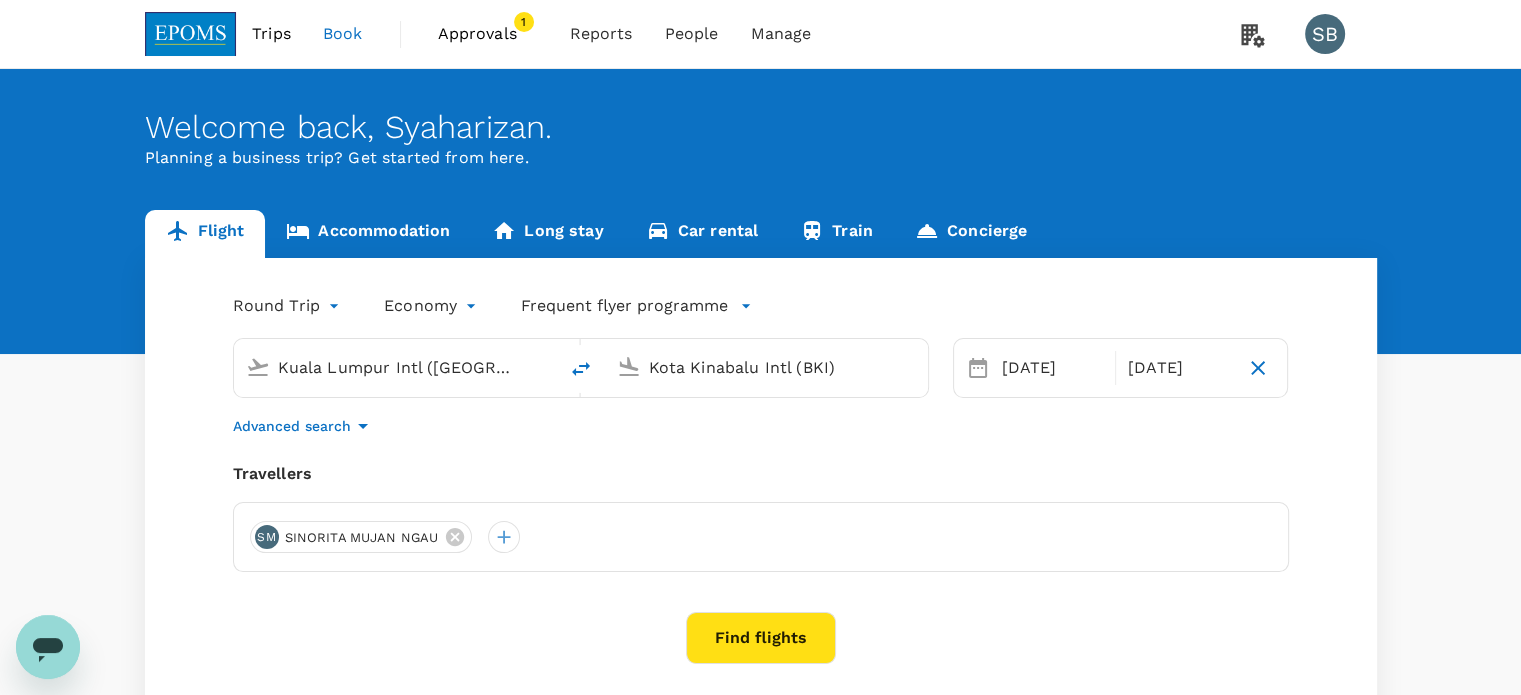 click on "Accommodation" at bounding box center (368, 234) 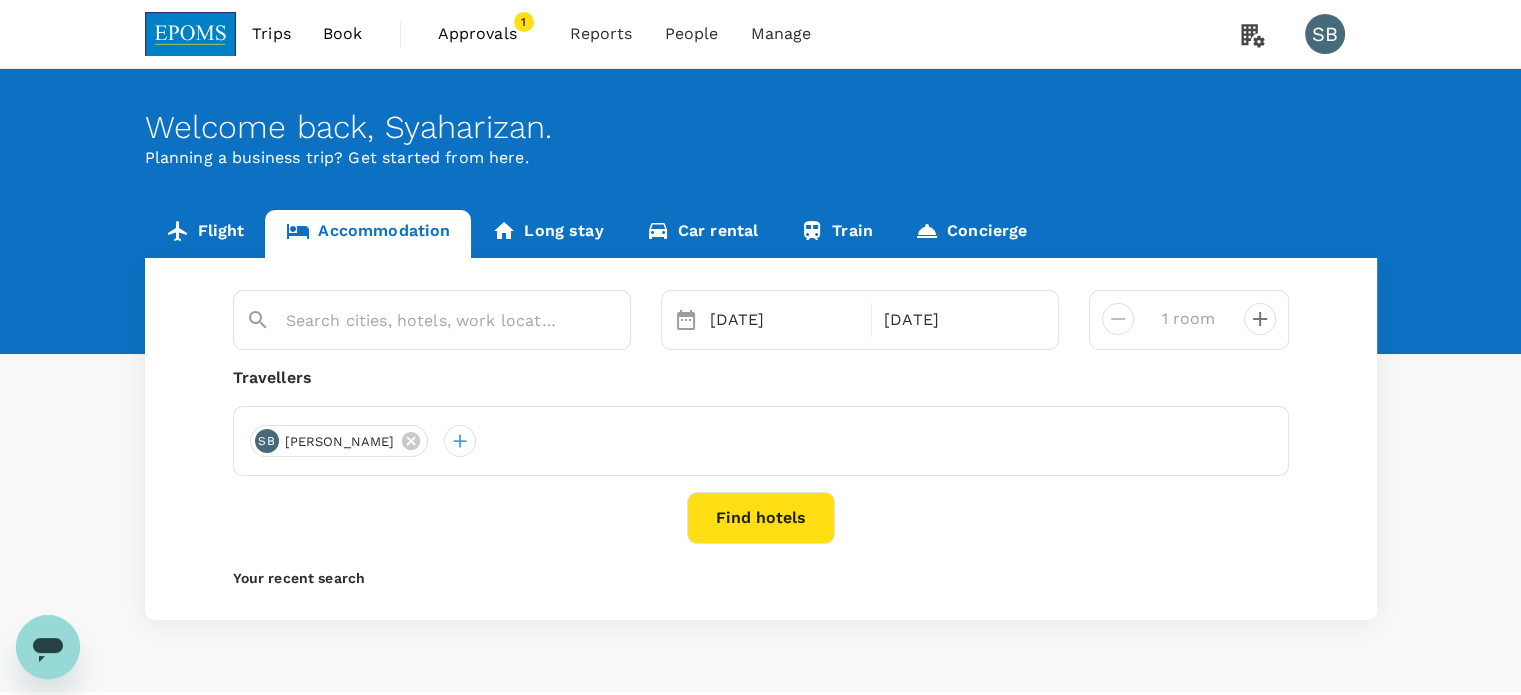 type on "Kuching" 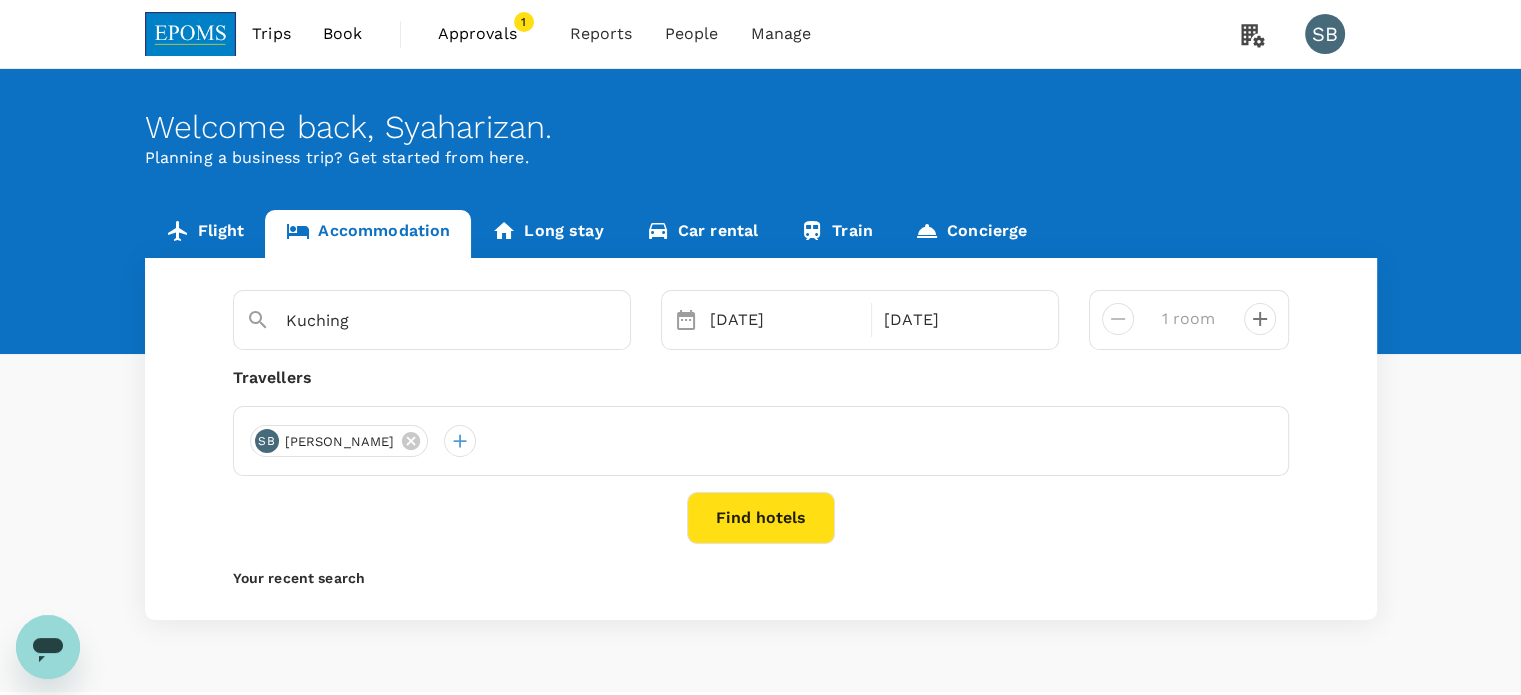 click 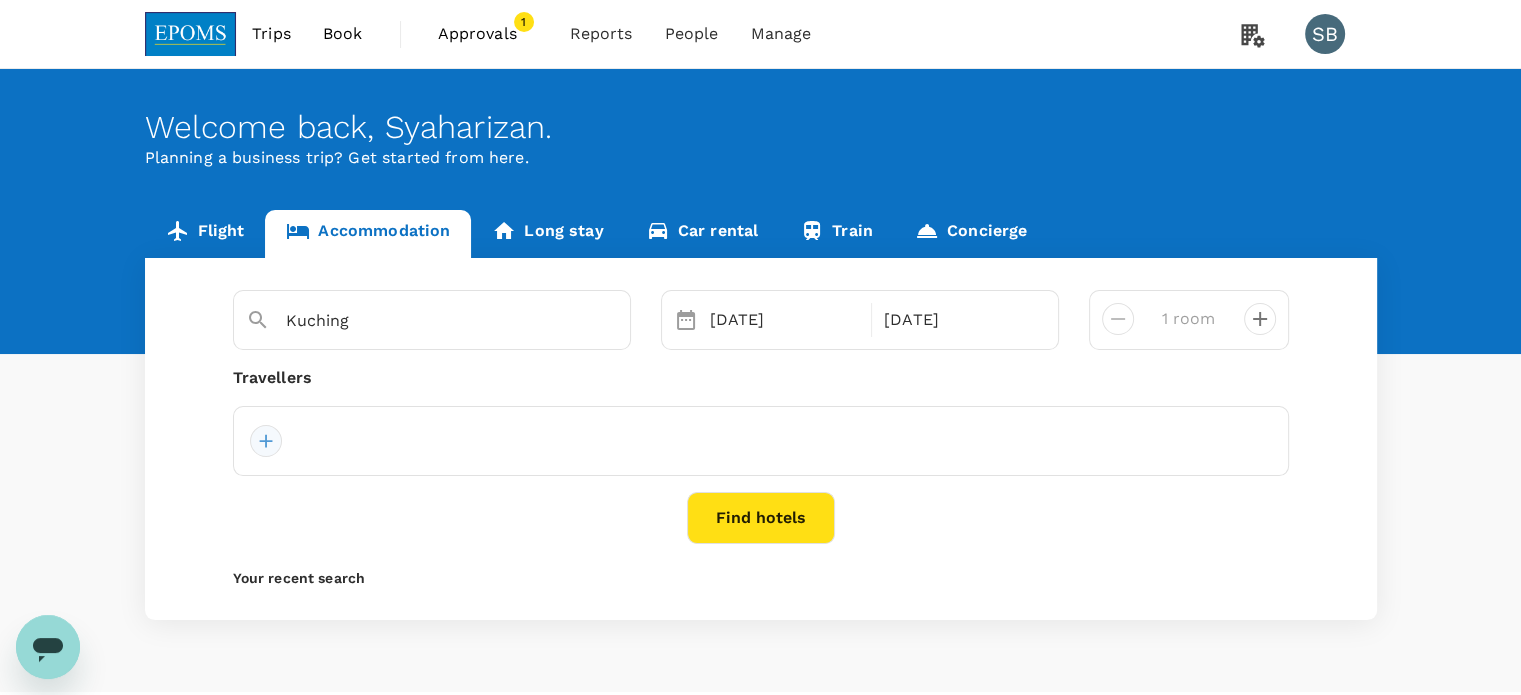 click at bounding box center [266, 441] 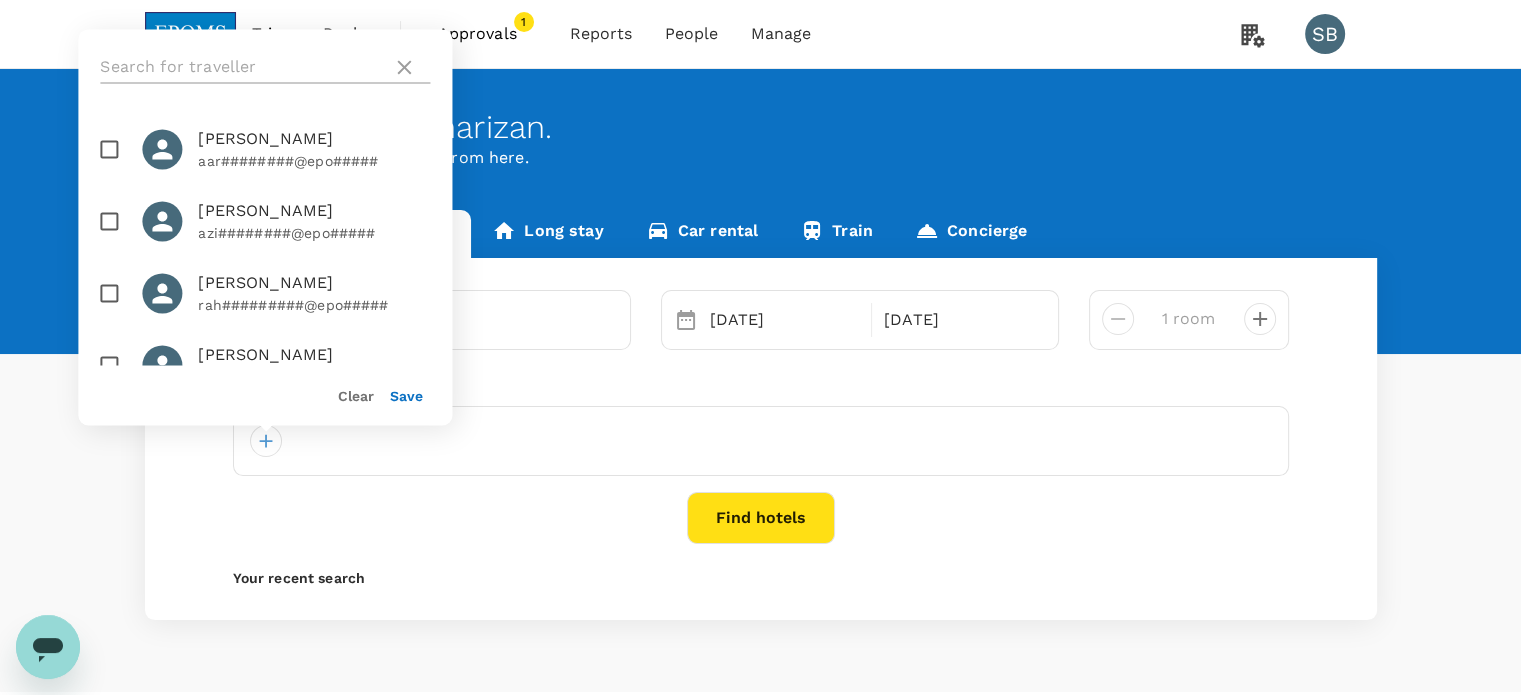 click at bounding box center (242, 67) 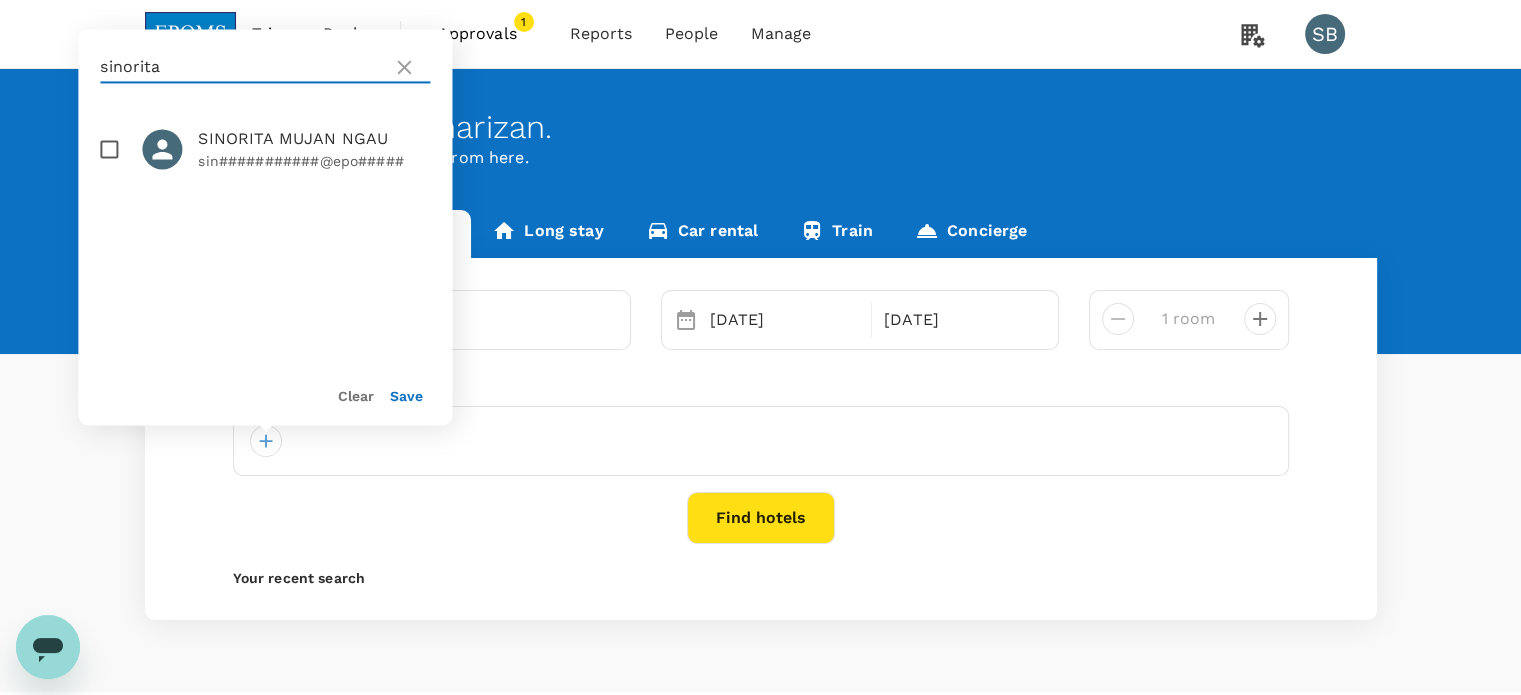 type on "sinorita" 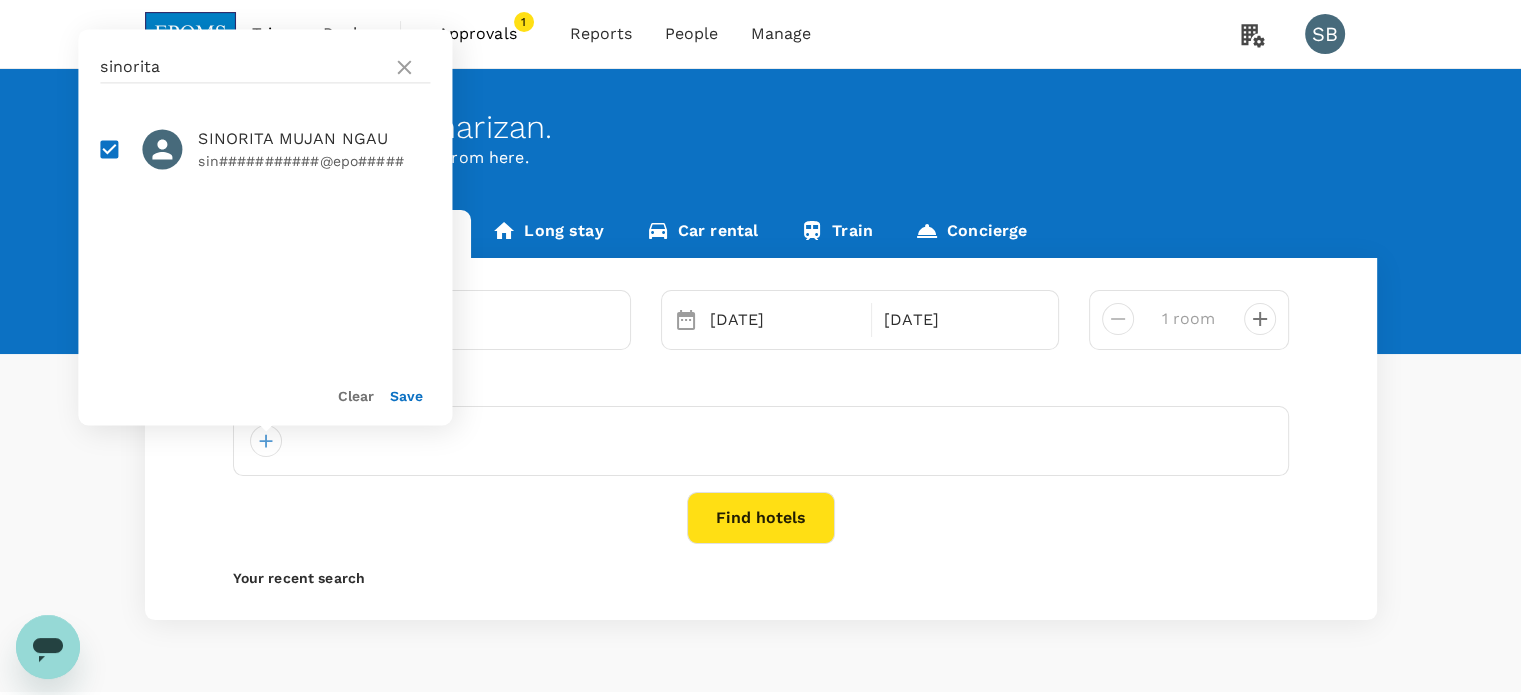click on "Save" at bounding box center (406, 396) 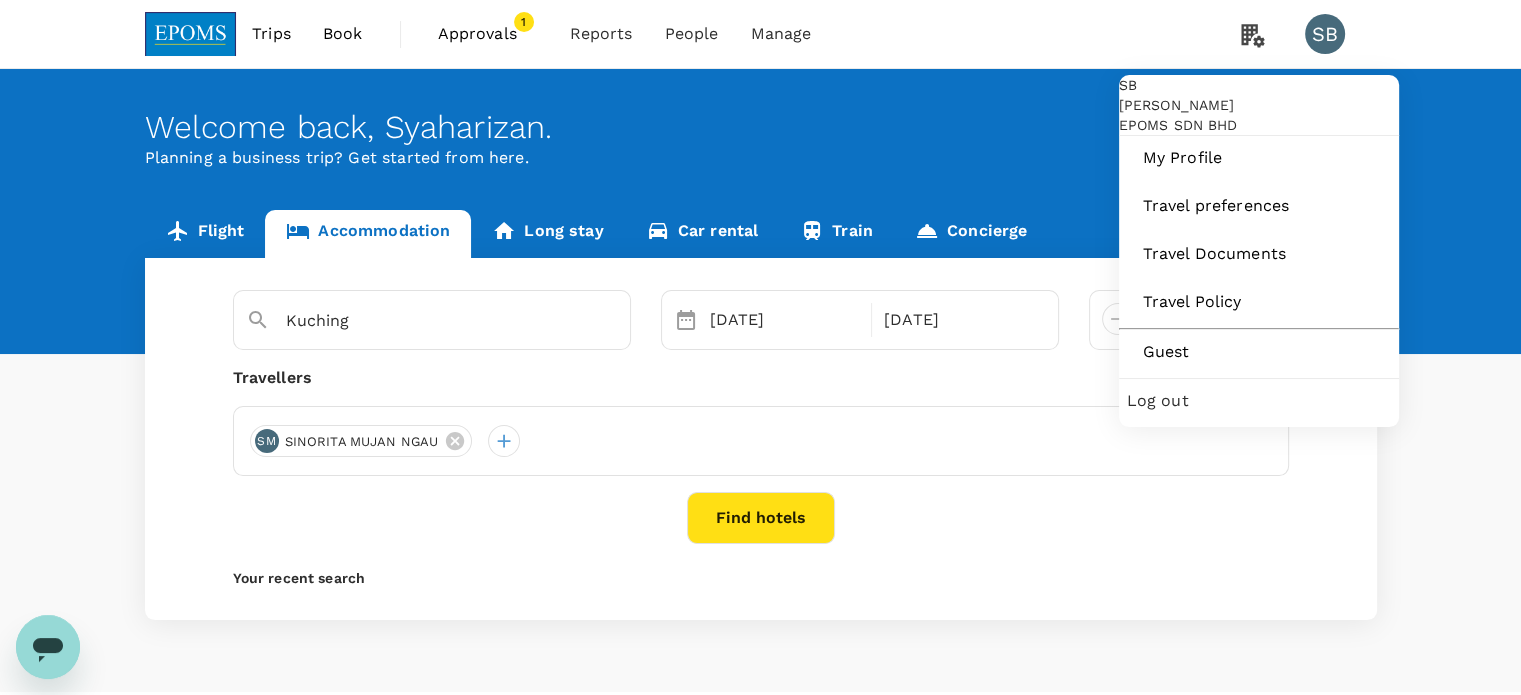 click on "Log out" at bounding box center (1259, 401) 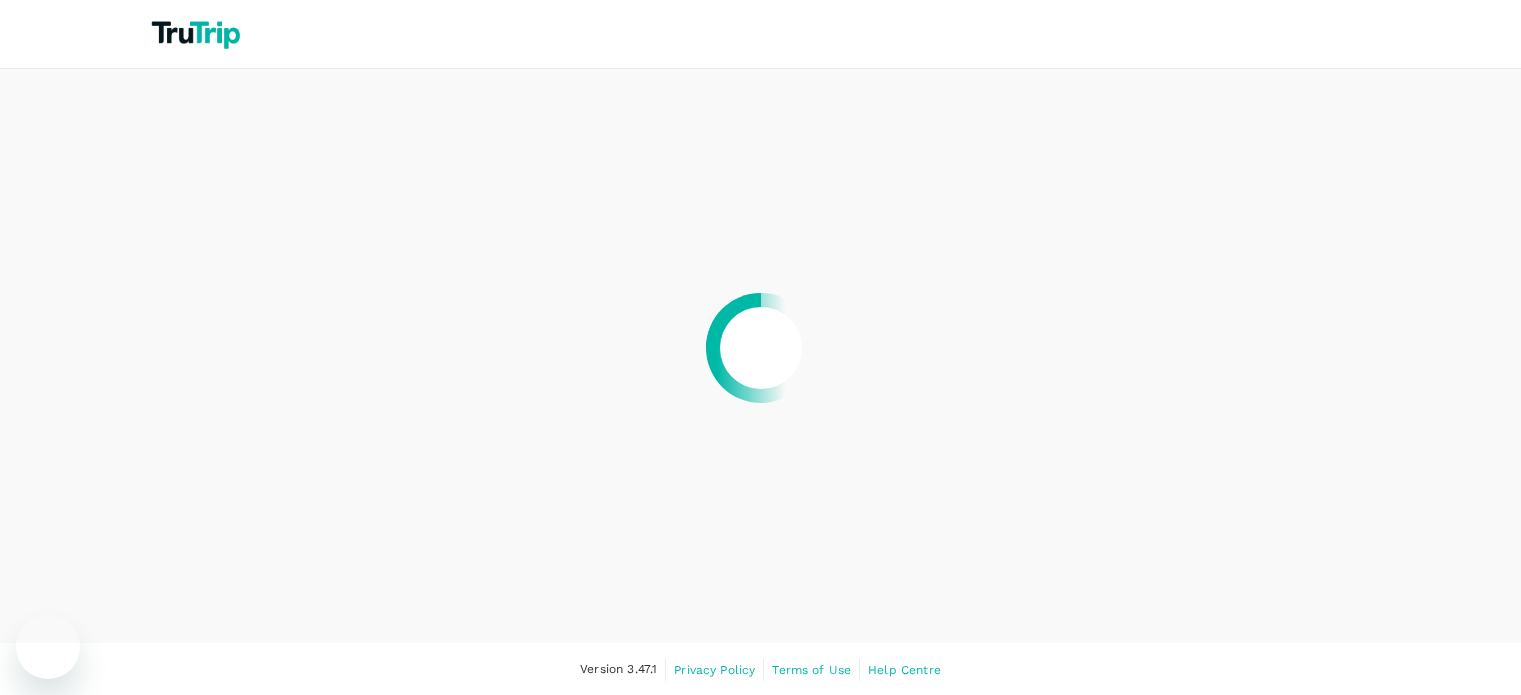 scroll, scrollTop: 0, scrollLeft: 0, axis: both 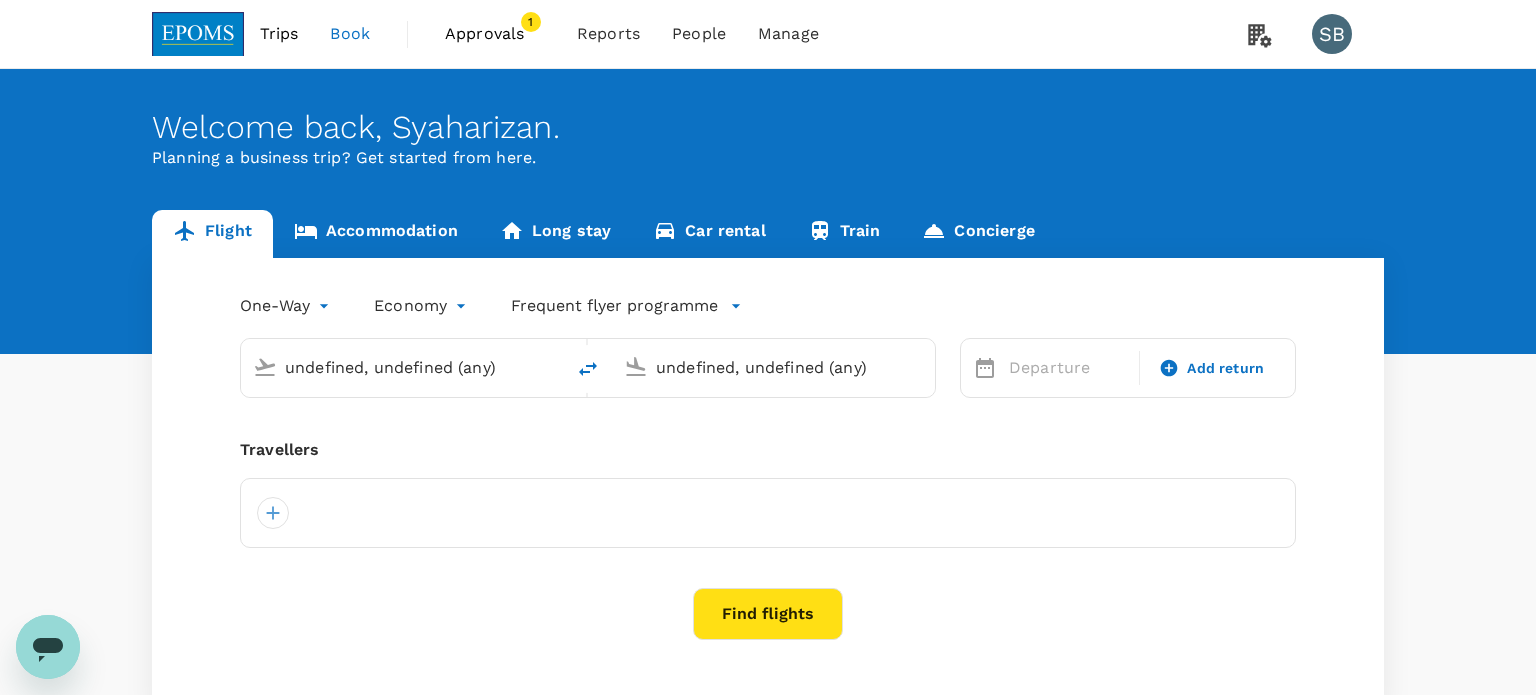 type 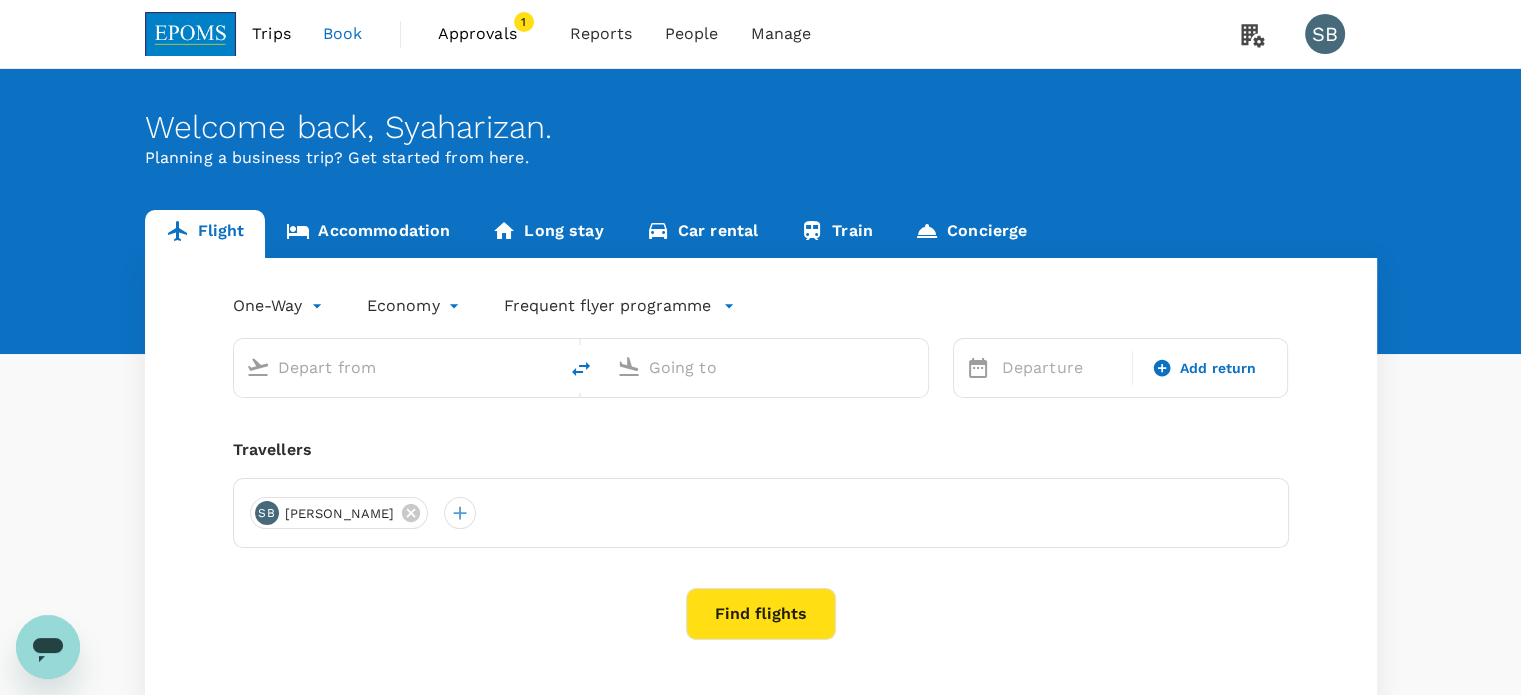 type on "roundtrip" 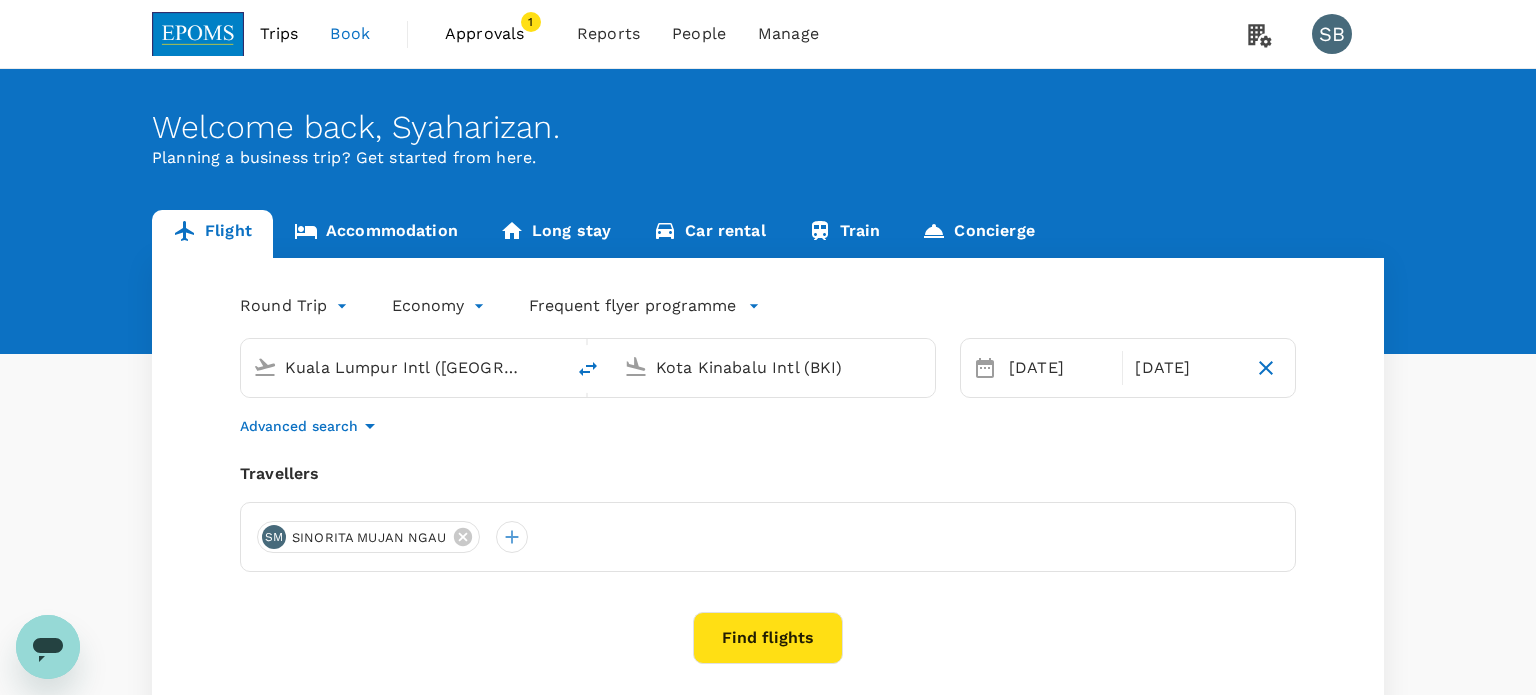 click on "Trips Book Approvals 1 Reports People Manage SB Welcome back , [GEOGRAPHIC_DATA] . Planning a business trip? Get started from here. Flight Accommodation Long stay Car rental Train Concierge Round Trip roundtrip Economy economy Frequent flyer programme [GEOGRAPHIC_DATA] Intl ([GEOGRAPHIC_DATA]) [GEOGRAPHIC_DATA] Intl (BKI) [DATE] Aug Advanced search Travellers   SM SINORITA MUJAN [GEOGRAPHIC_DATA] Find flights Your recent search Flight to [GEOGRAPHIC_DATA] KUL - BKI [DATE] - [DATE] · 1 Traveller Flight to [GEOGRAPHIC_DATA] KUL - KCH [DATE] - [DATE] · 1 Traveller by TruTrip  ( 3.47.1   ) Frequent flyer programme Malaysia Airlines Enrich Add new" at bounding box center [768, 483] 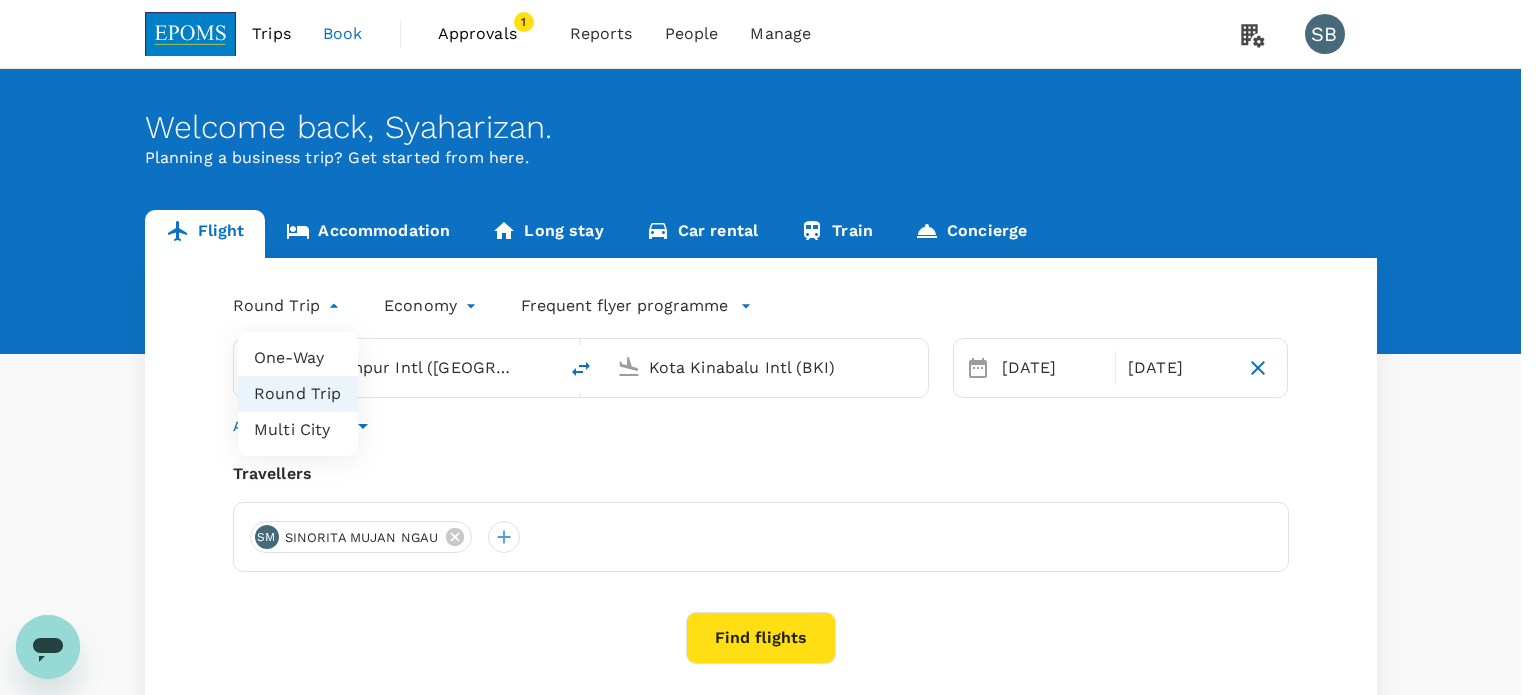type 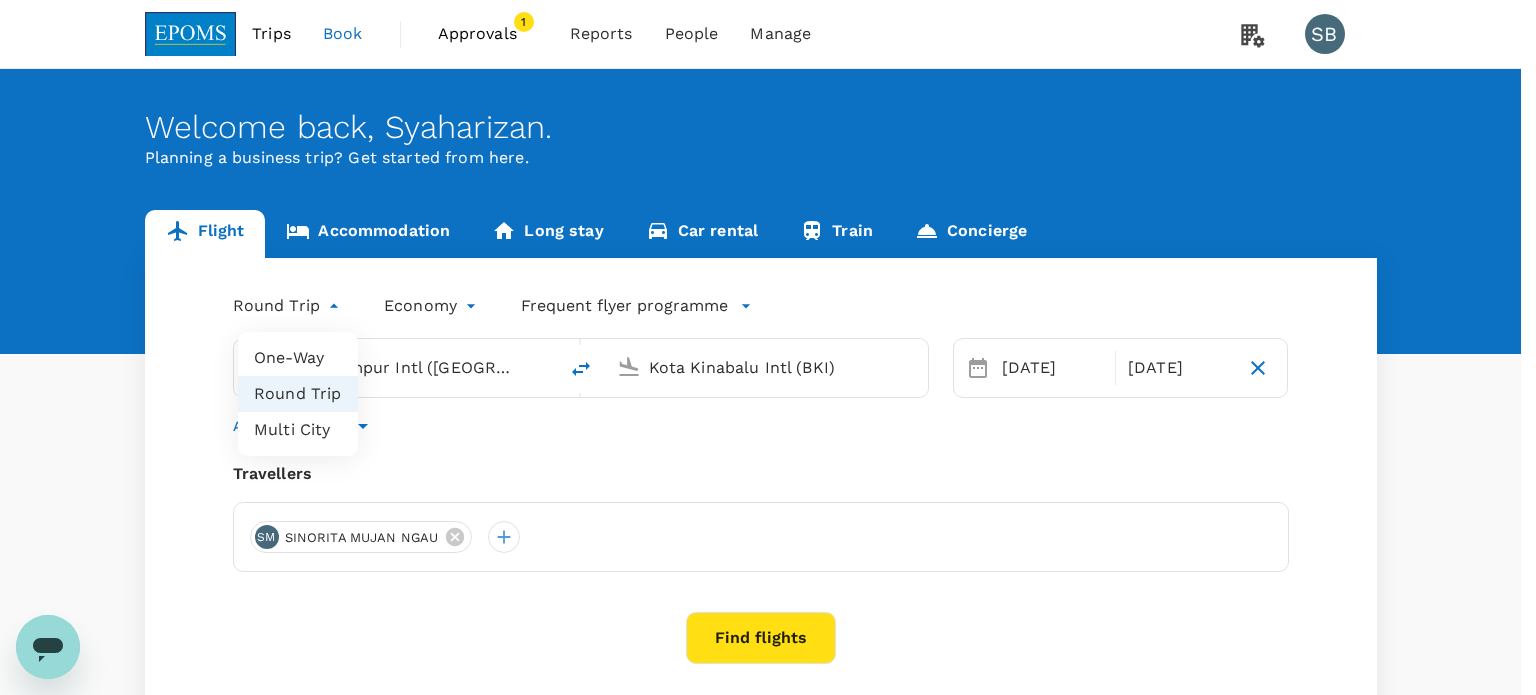click at bounding box center [768, 347] 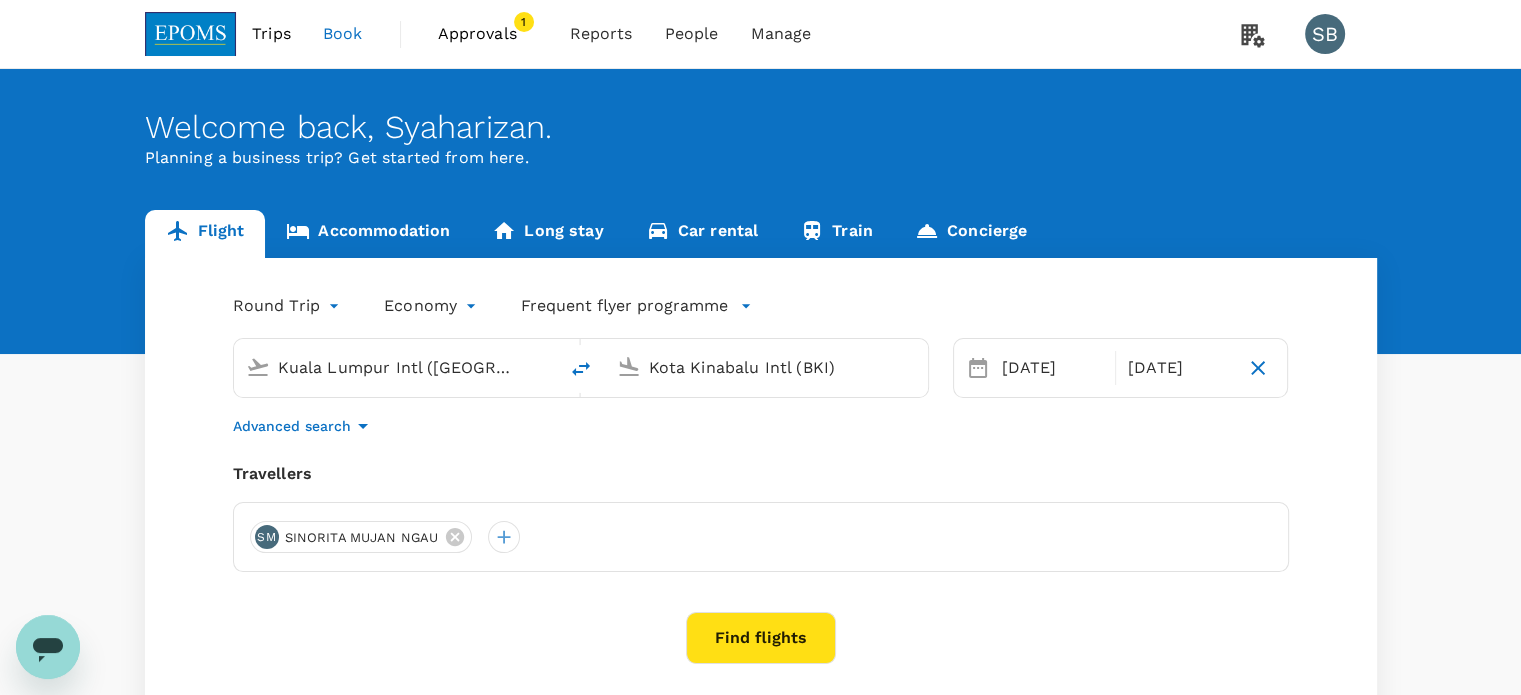 click 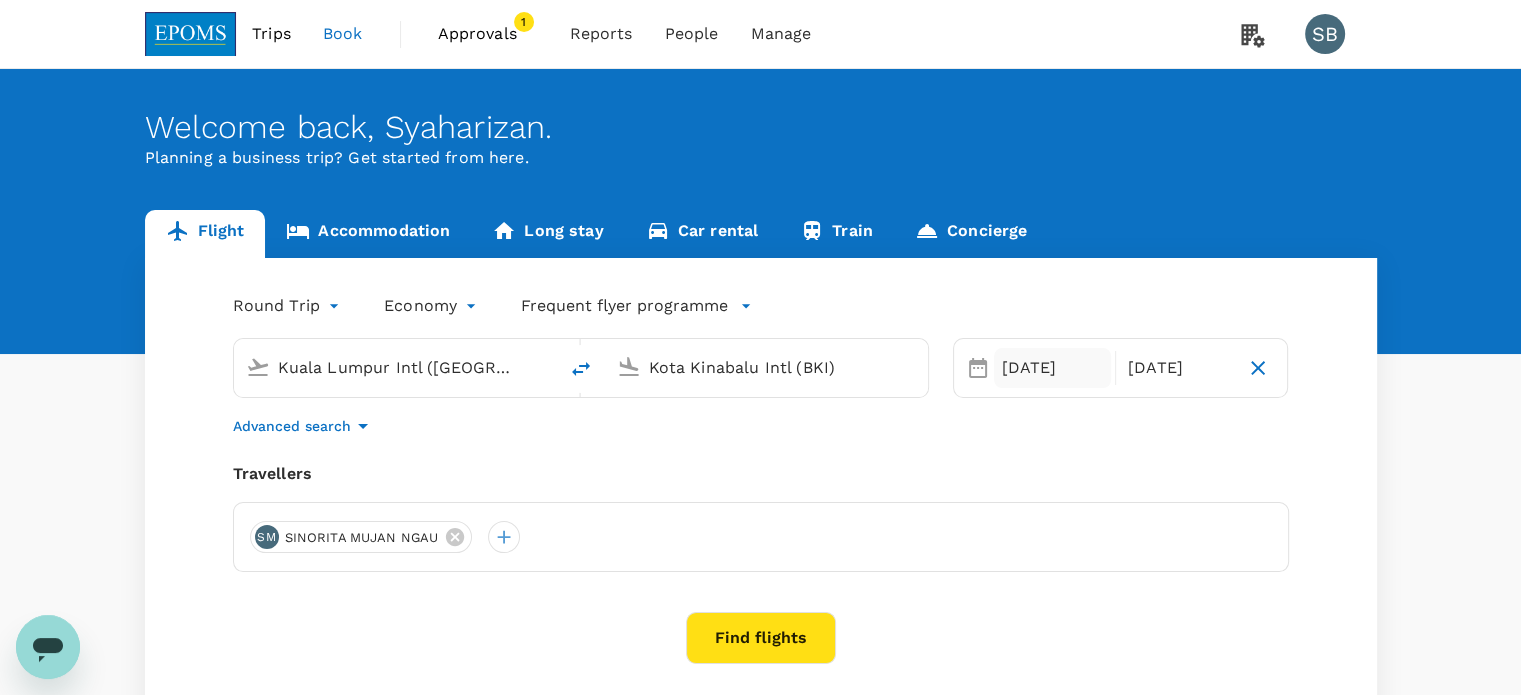 click on "[DATE]" at bounding box center (1052, 368) 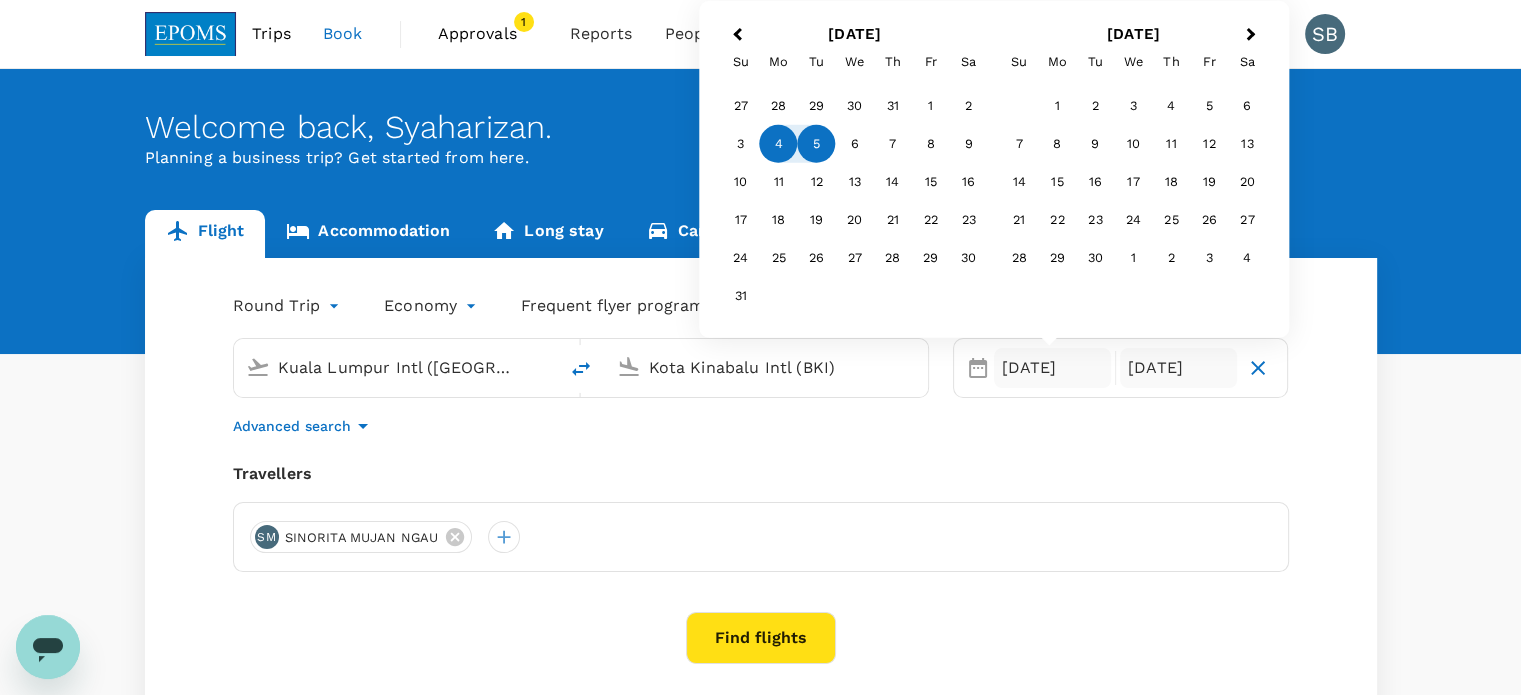 click on "[DATE]" at bounding box center (1178, 368) 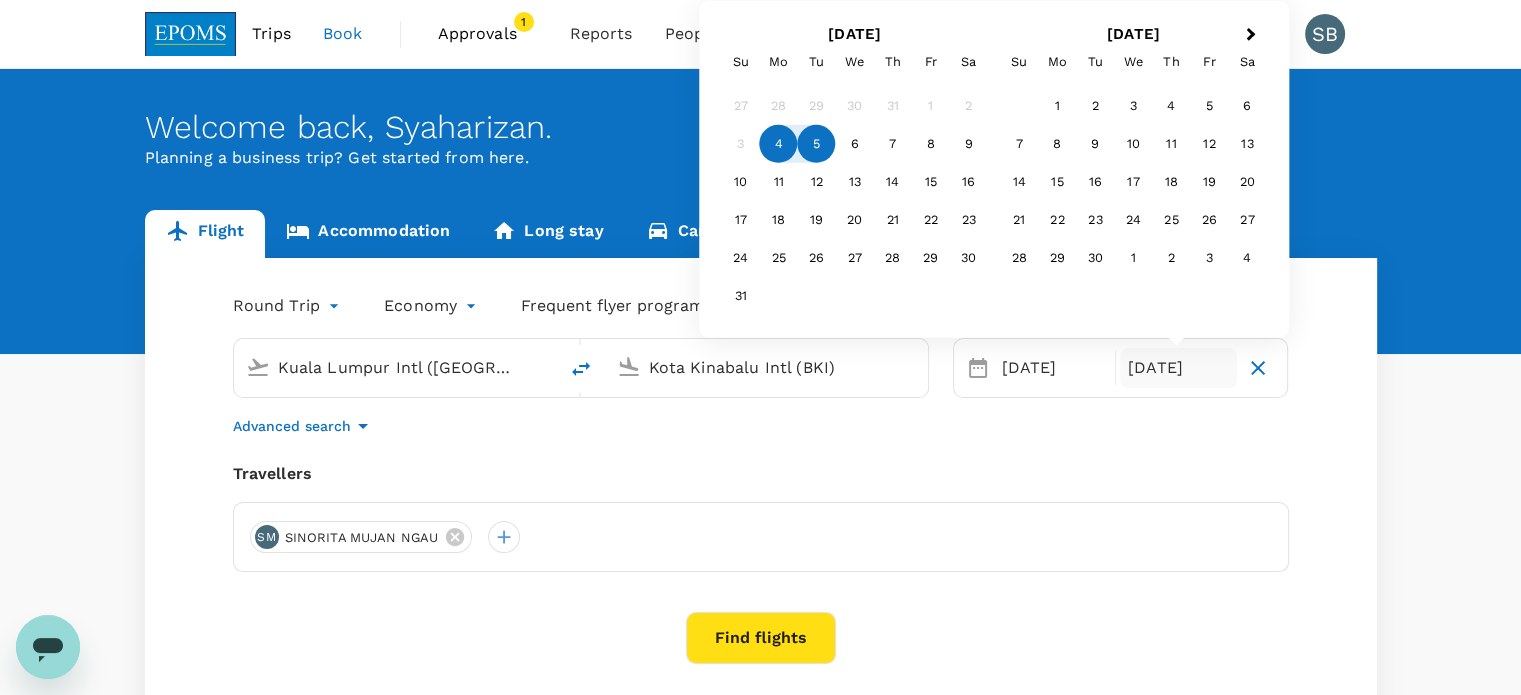 click on "Round Trip roundtrip Economy economy Frequent flyer programme Kuala Lumpur Intl (KUL) Kota Kinabalu Intl (BKI) 04 Aug 05 Aug Next Month August 2025 Su Mo Tu We Th Fr Sa 27 28 29 30 31 1 2 3 4 5 6 7 8 9 10 11 12 13 14 15 16 17 18 19 20 21 22 23 24 25 26 27 28 29 30 31 September 2025 Su Mo Tu We Th Fr Sa 1 2 3 4 5 6 7 8 9 10 11 12 13 14 15 16 17 18 19 20 21 22 23 24 25 26 27 28 29 30 1 2 3 4 Advanced search Travellers   SM SINORITA MUJAN NGAU Find flights Your recent search Flight to Kota Kinabalu KUL - BKI 29 Jul - 30 Jul · 1 Traveller Flight to Kuching KUL - KCH 29 Jul - 30 Jul · 1 Traveller" at bounding box center (761, 550) 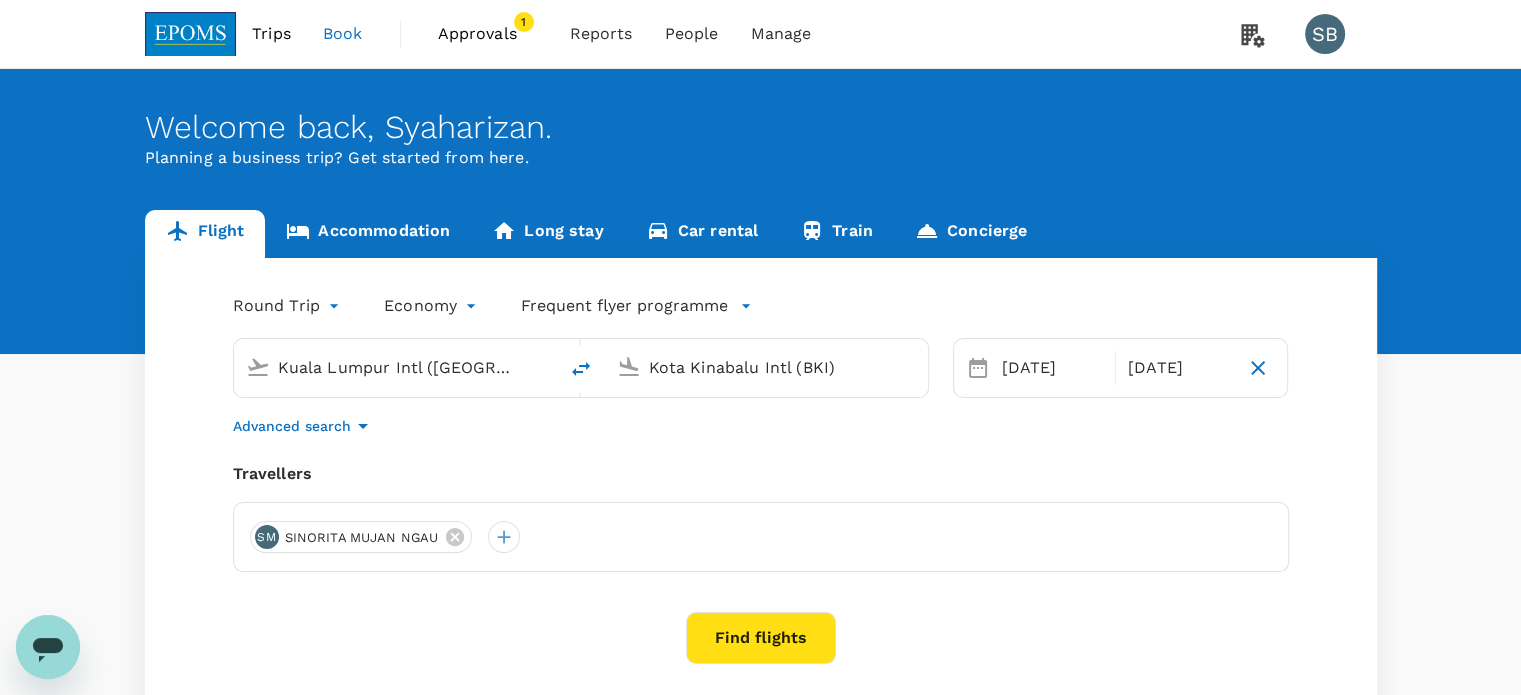 click on "Kuala Lumpur Intl ([GEOGRAPHIC_DATA])" at bounding box center [396, 367] 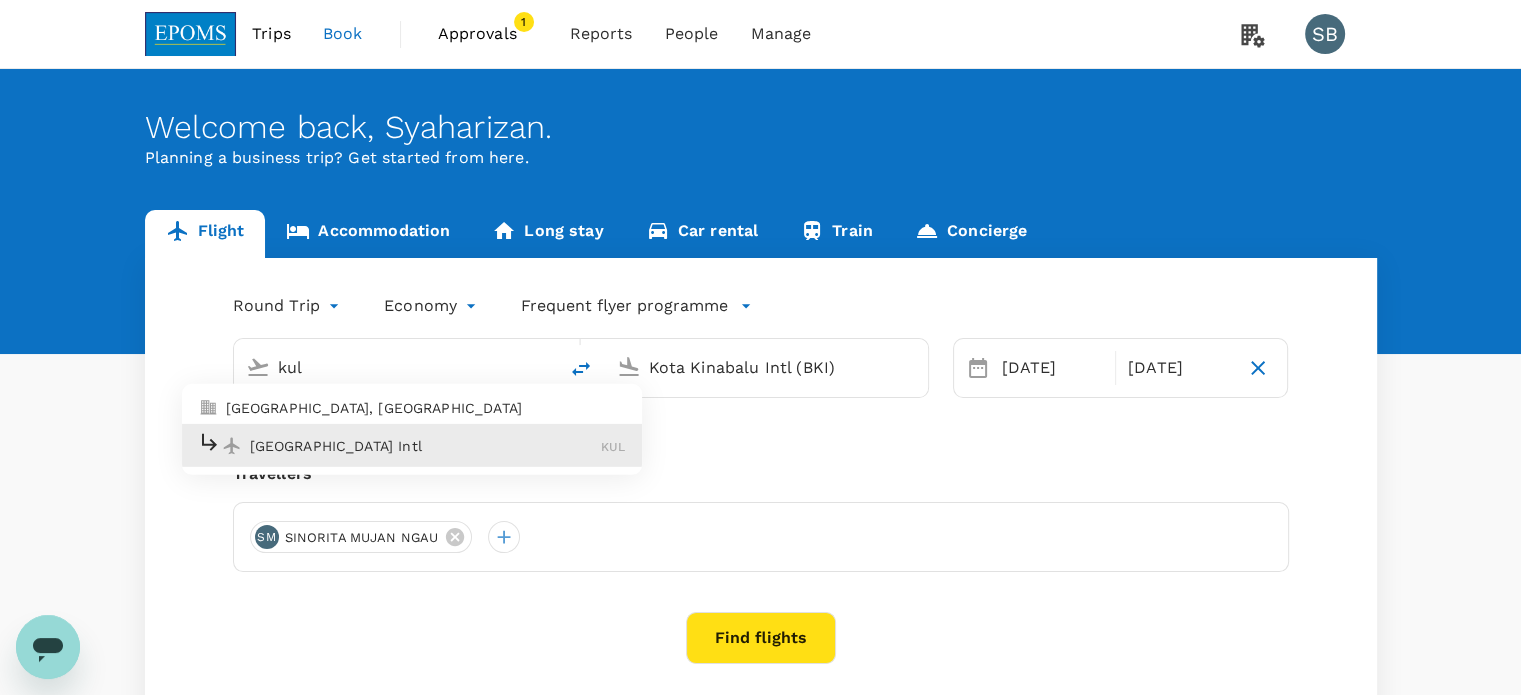 type on "Kuala Lumpur Intl ([GEOGRAPHIC_DATA])" 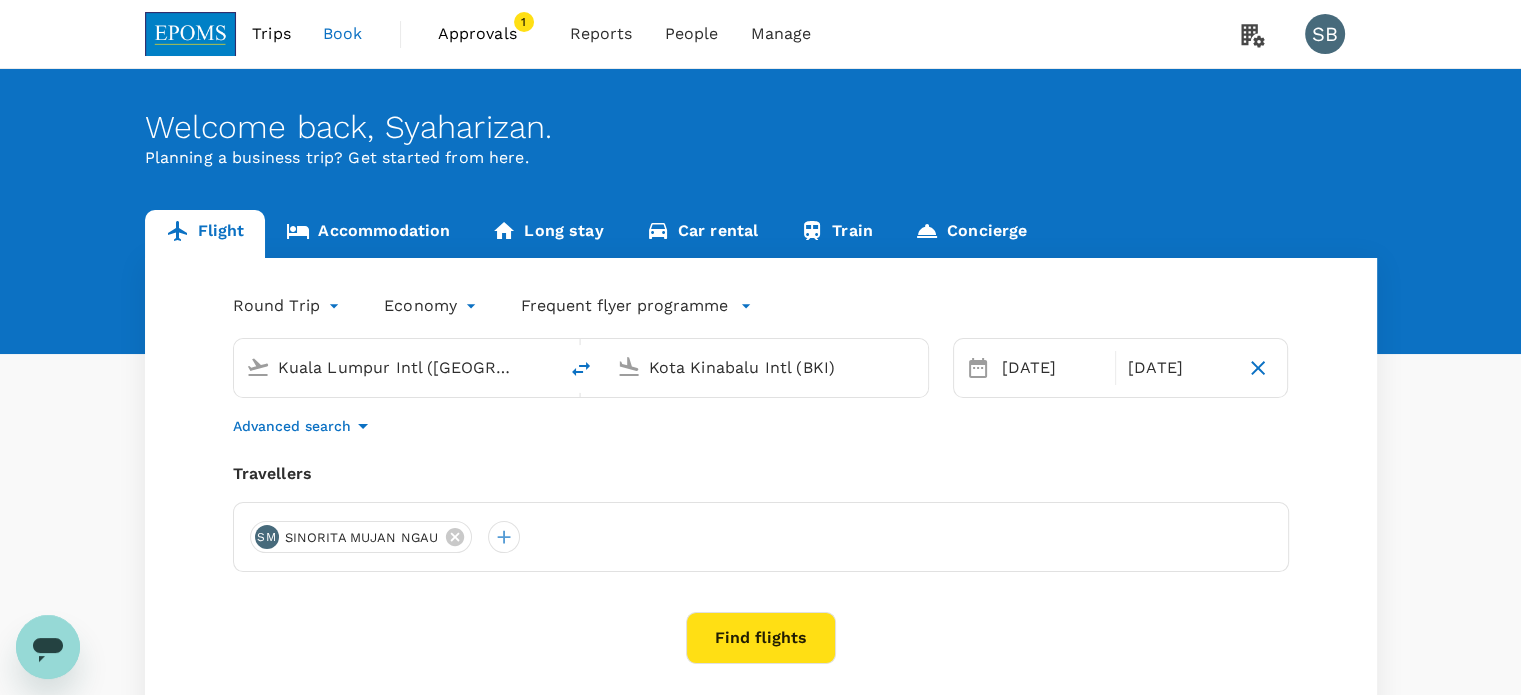 click on "Kota Kinabalu Intl (BKI)" at bounding box center (767, 367) 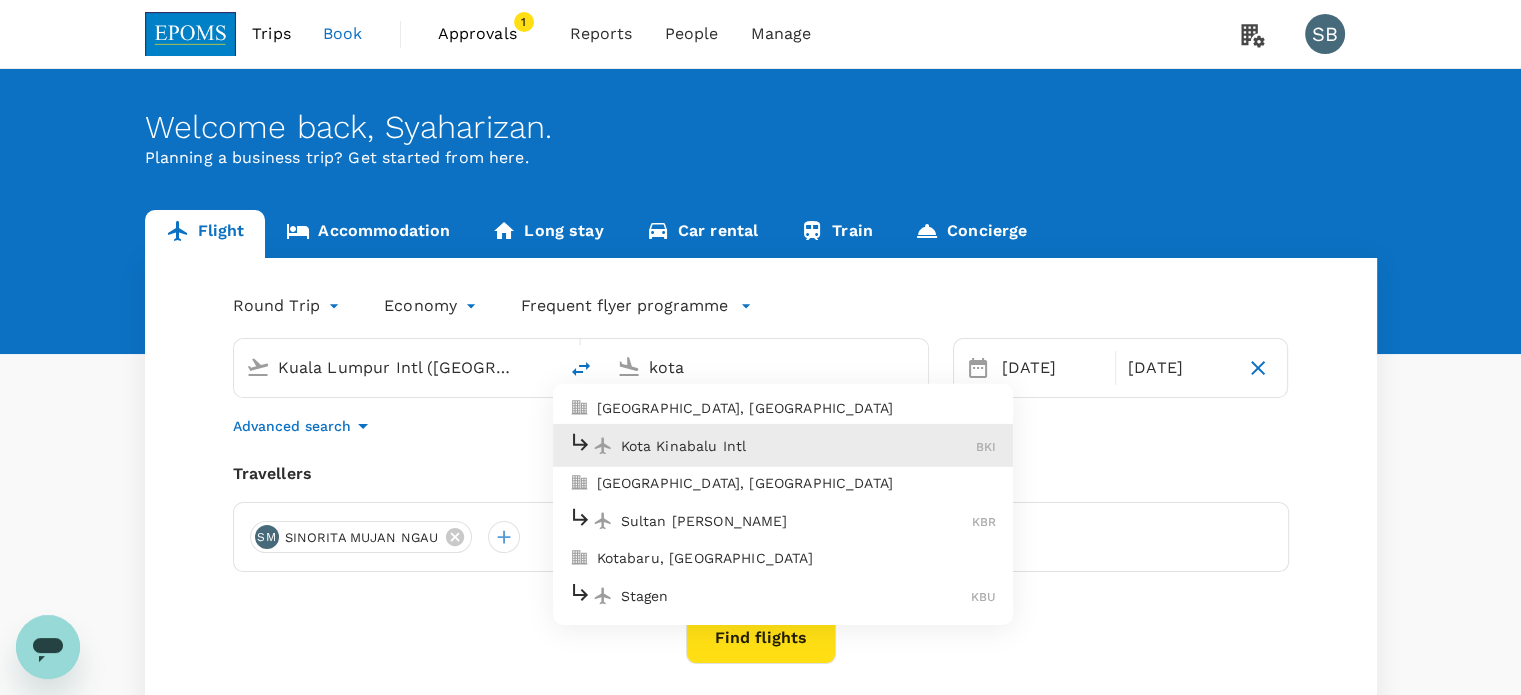 type on "Kota Kinabalu Intl (BKI)" 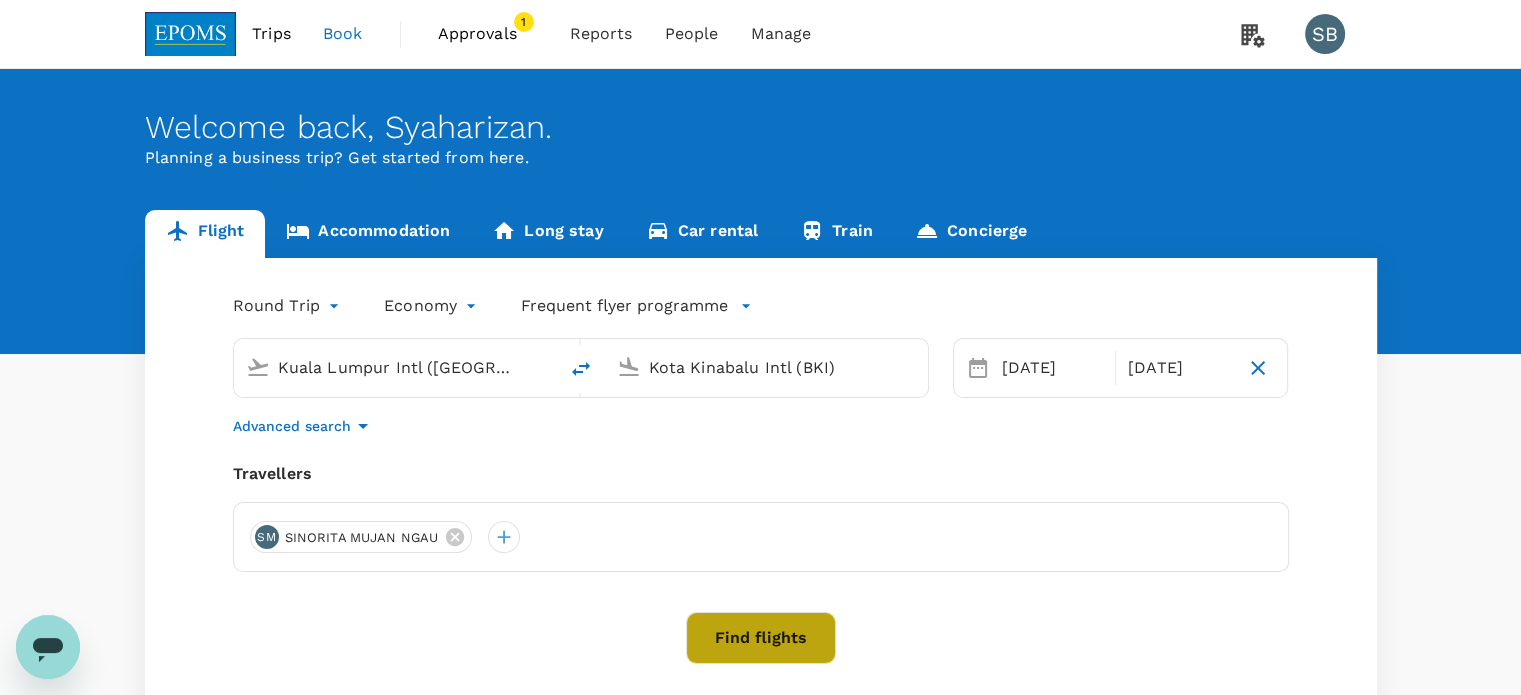 click on "Find flights" at bounding box center [761, 638] 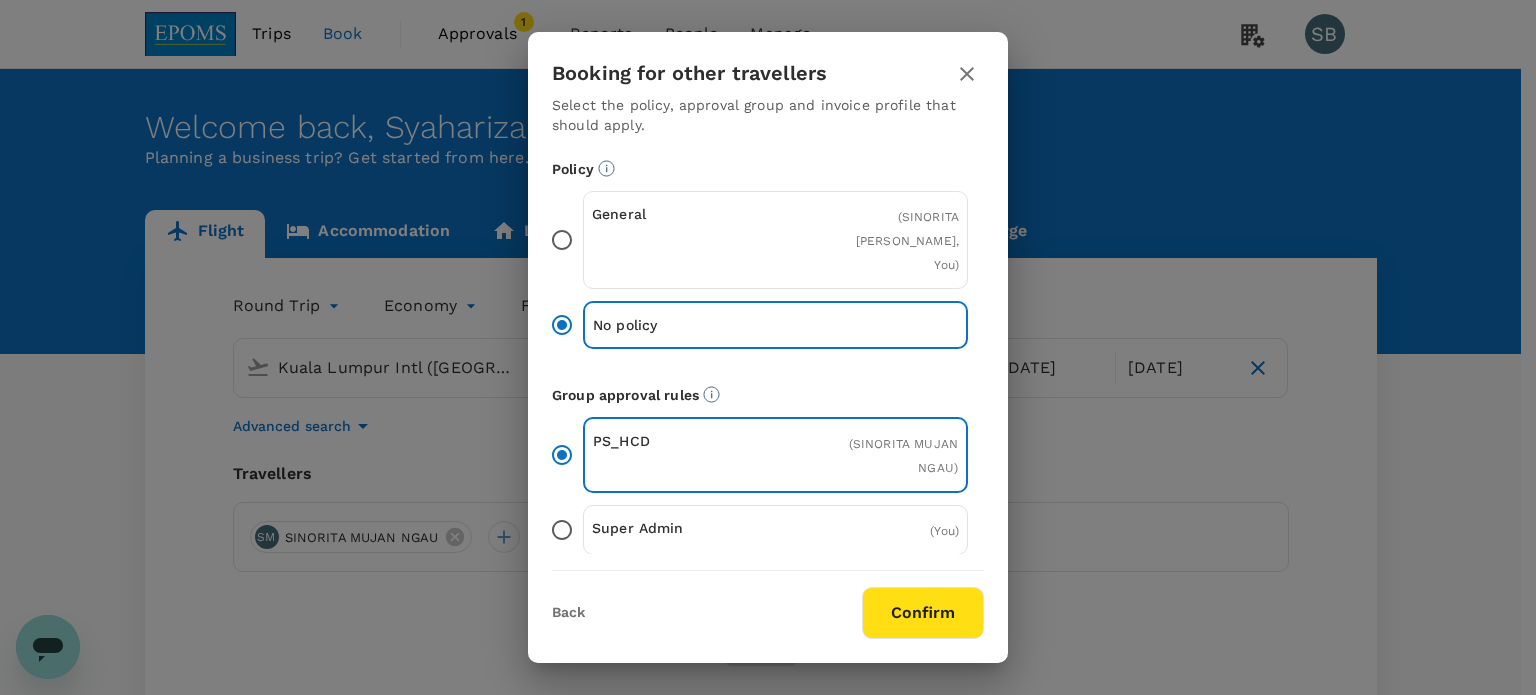 click on "Confirm" at bounding box center [923, 613] 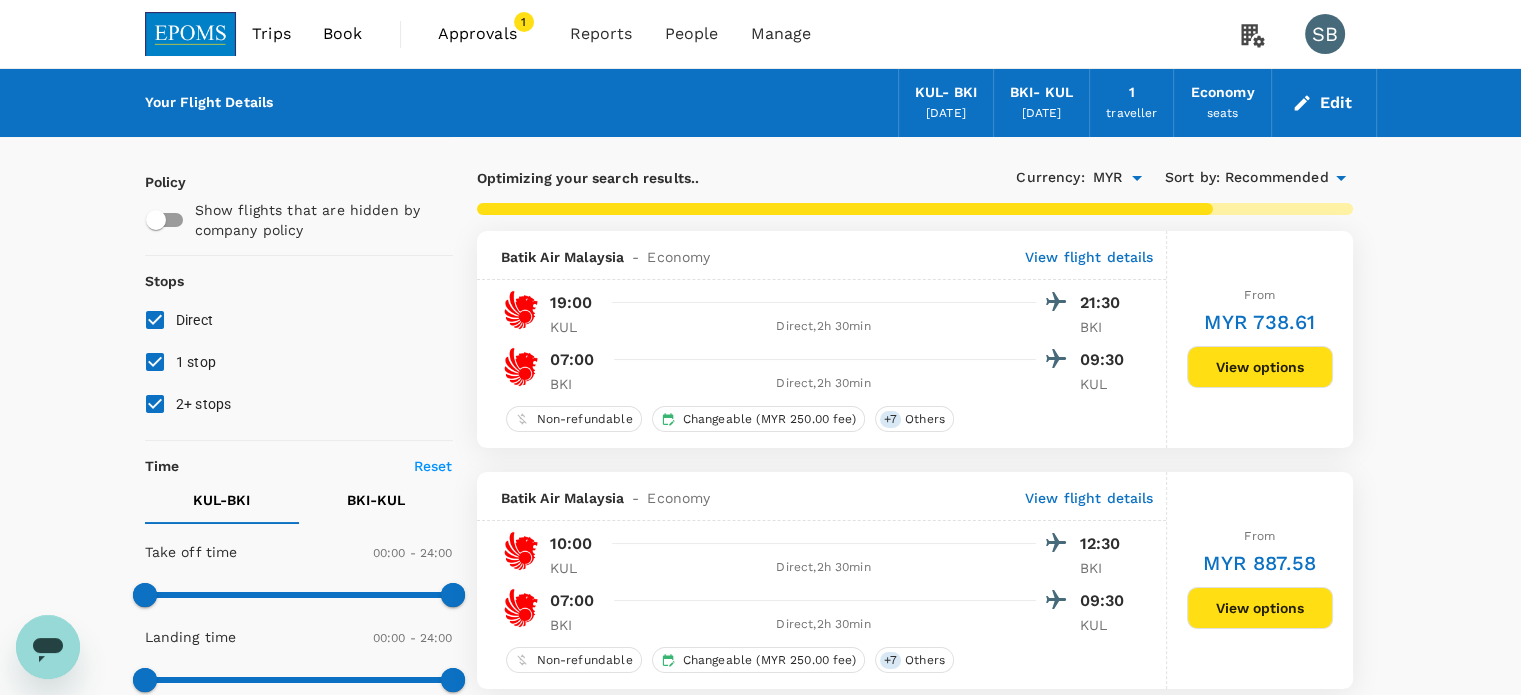 type on "780" 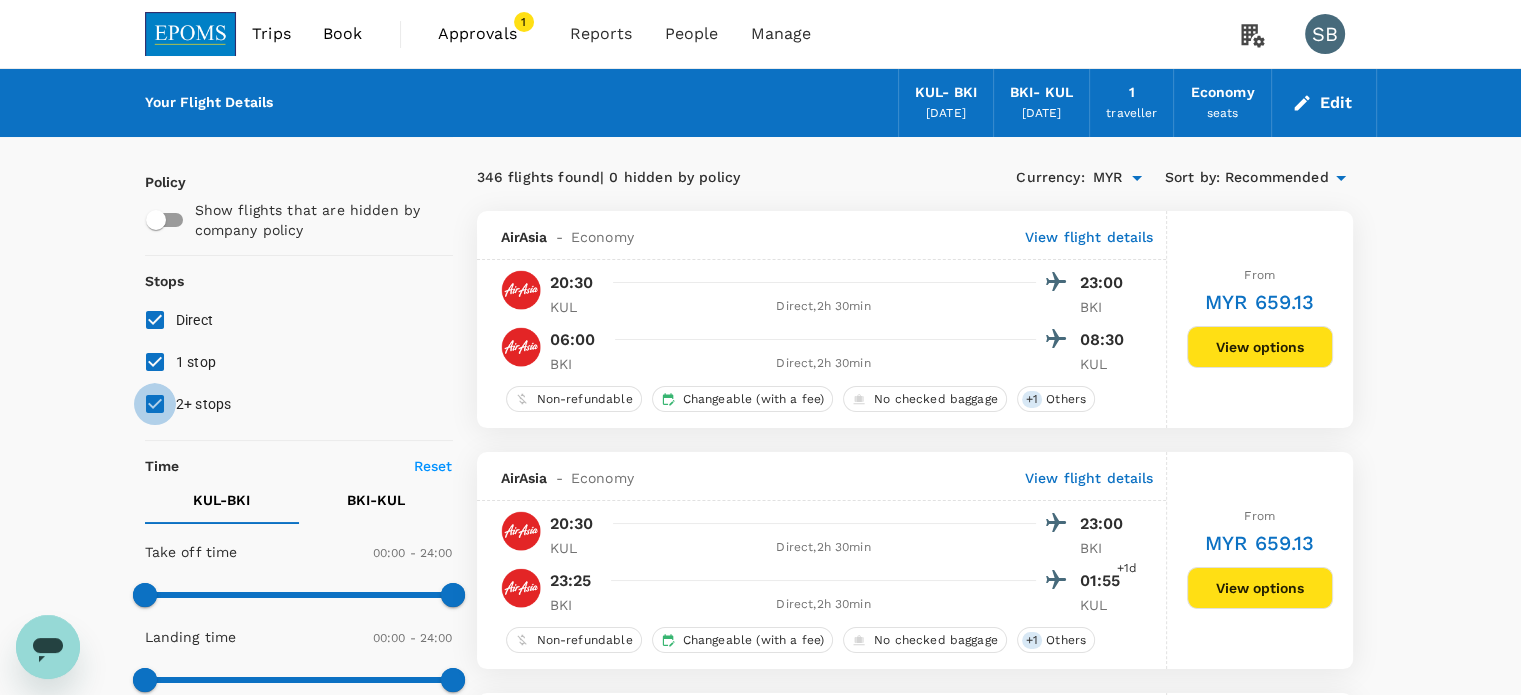 click on "2+ stops" at bounding box center [155, 404] 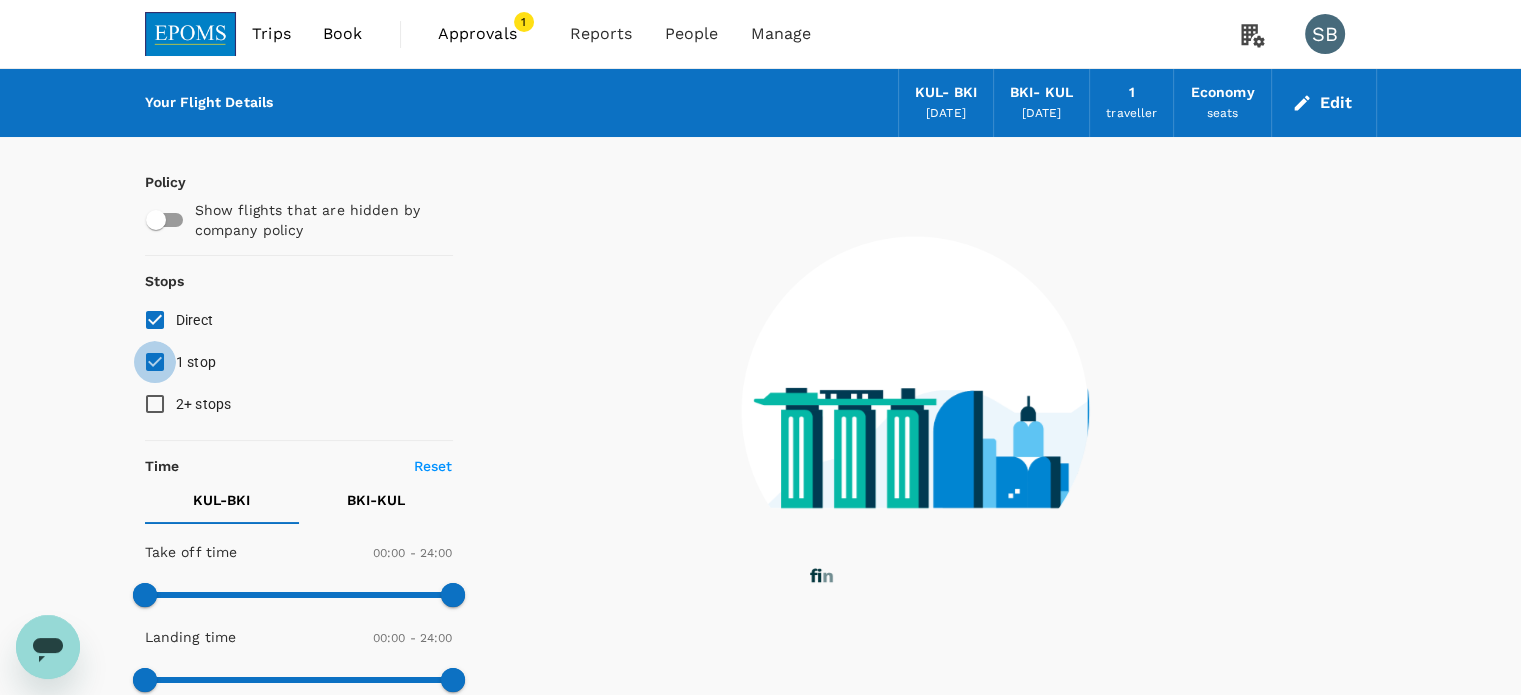 click on "1 stop" at bounding box center (155, 362) 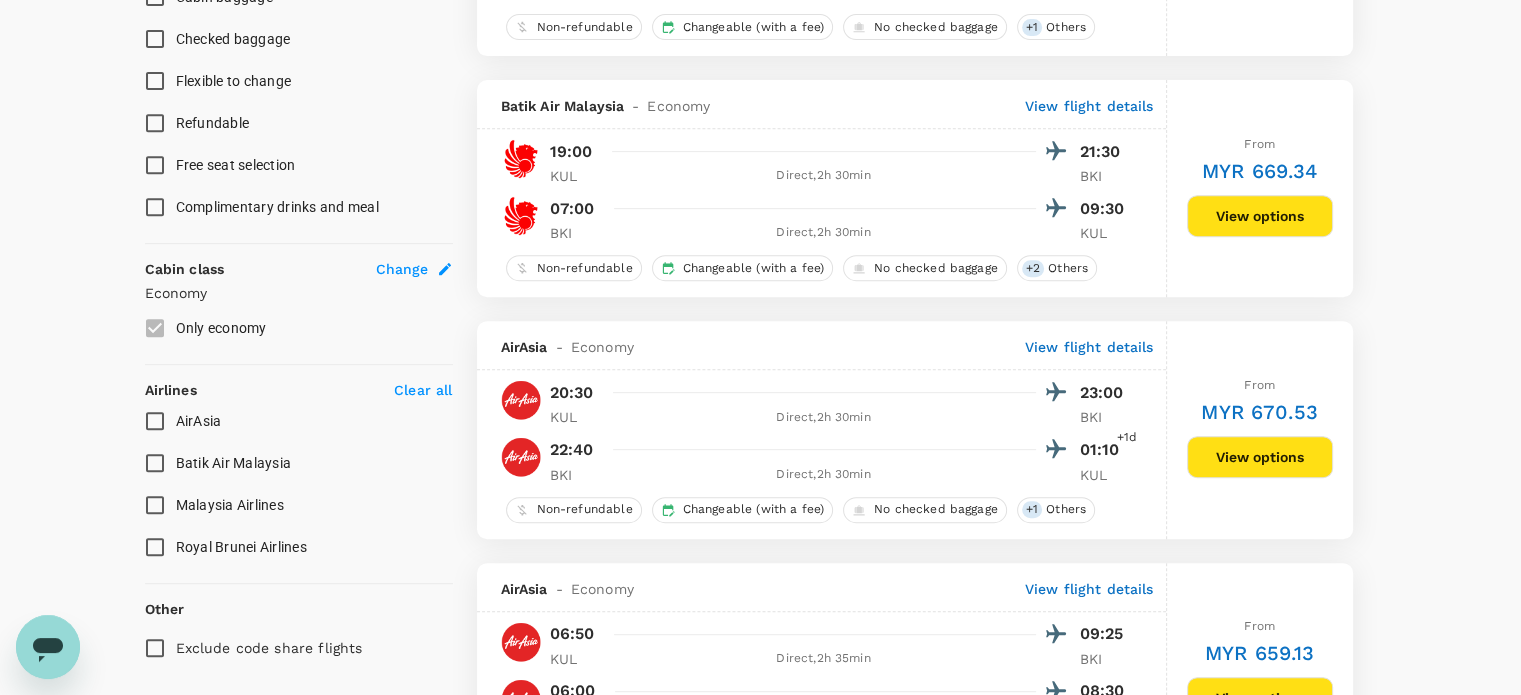 scroll, scrollTop: 900, scrollLeft: 0, axis: vertical 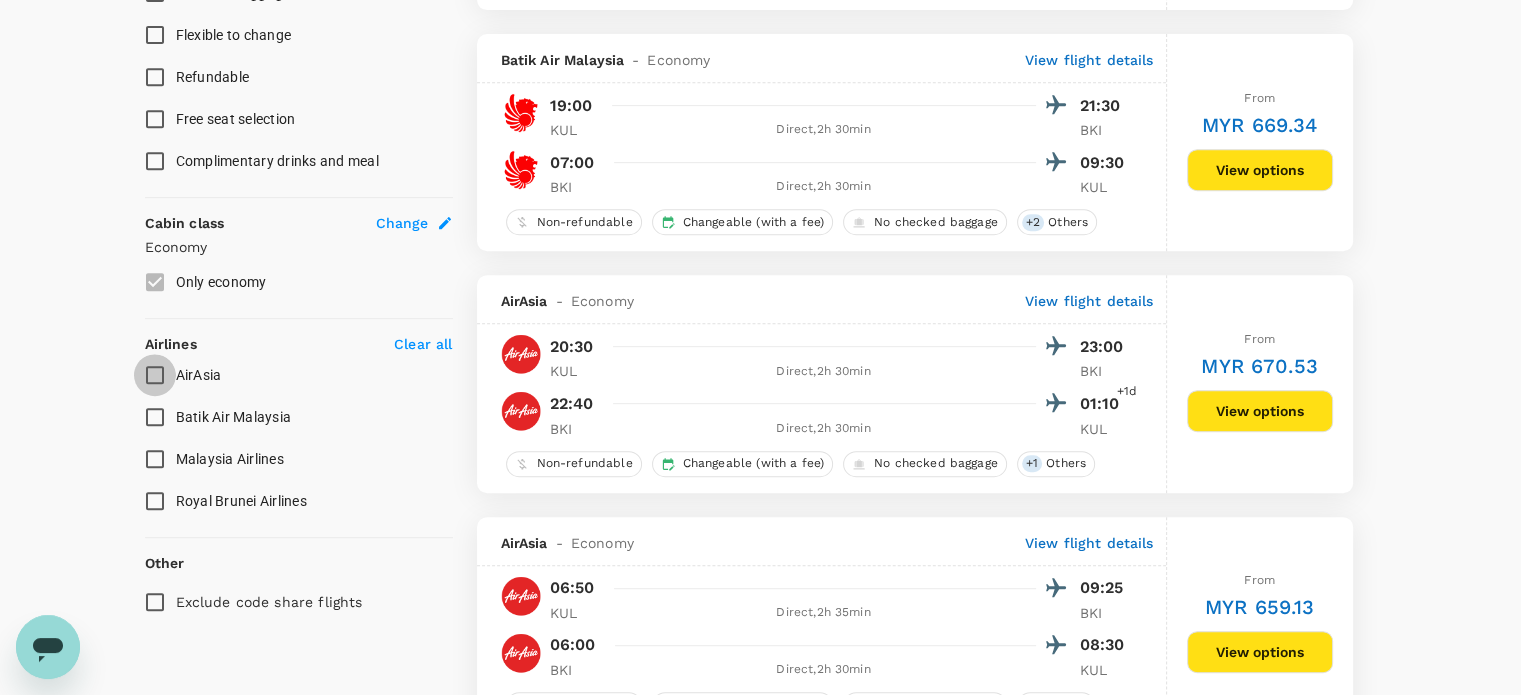 click on "AirAsia" at bounding box center [155, 375] 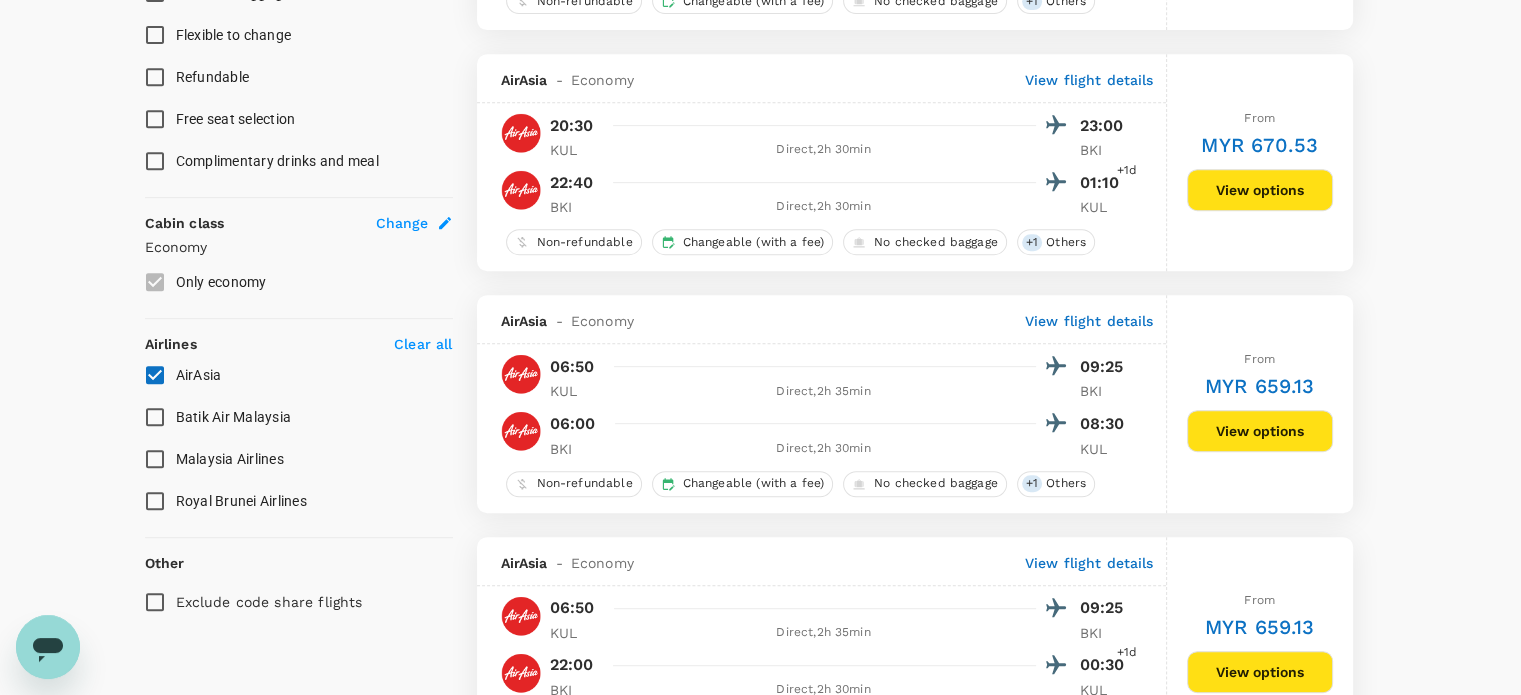 type on "MYR" 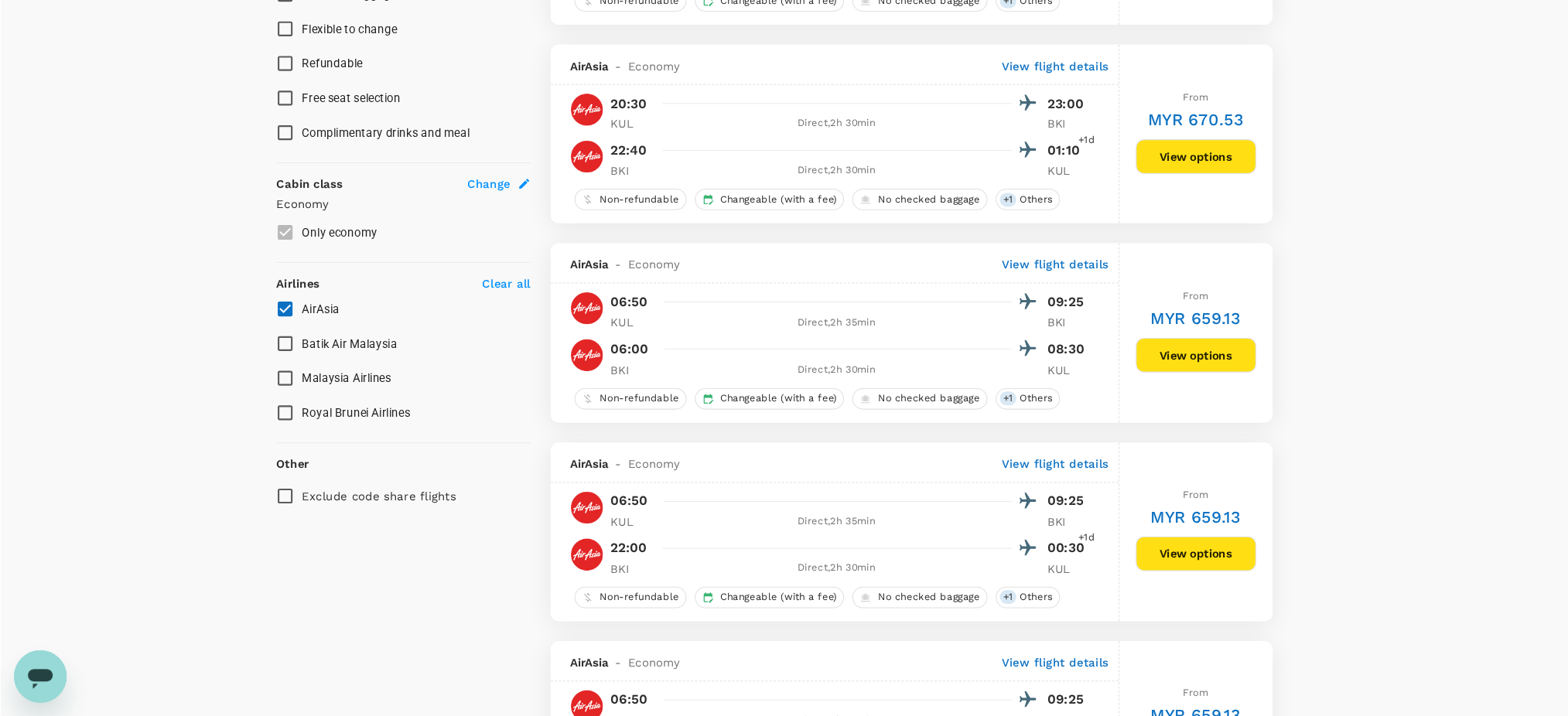 scroll, scrollTop: 696, scrollLeft: 0, axis: vertical 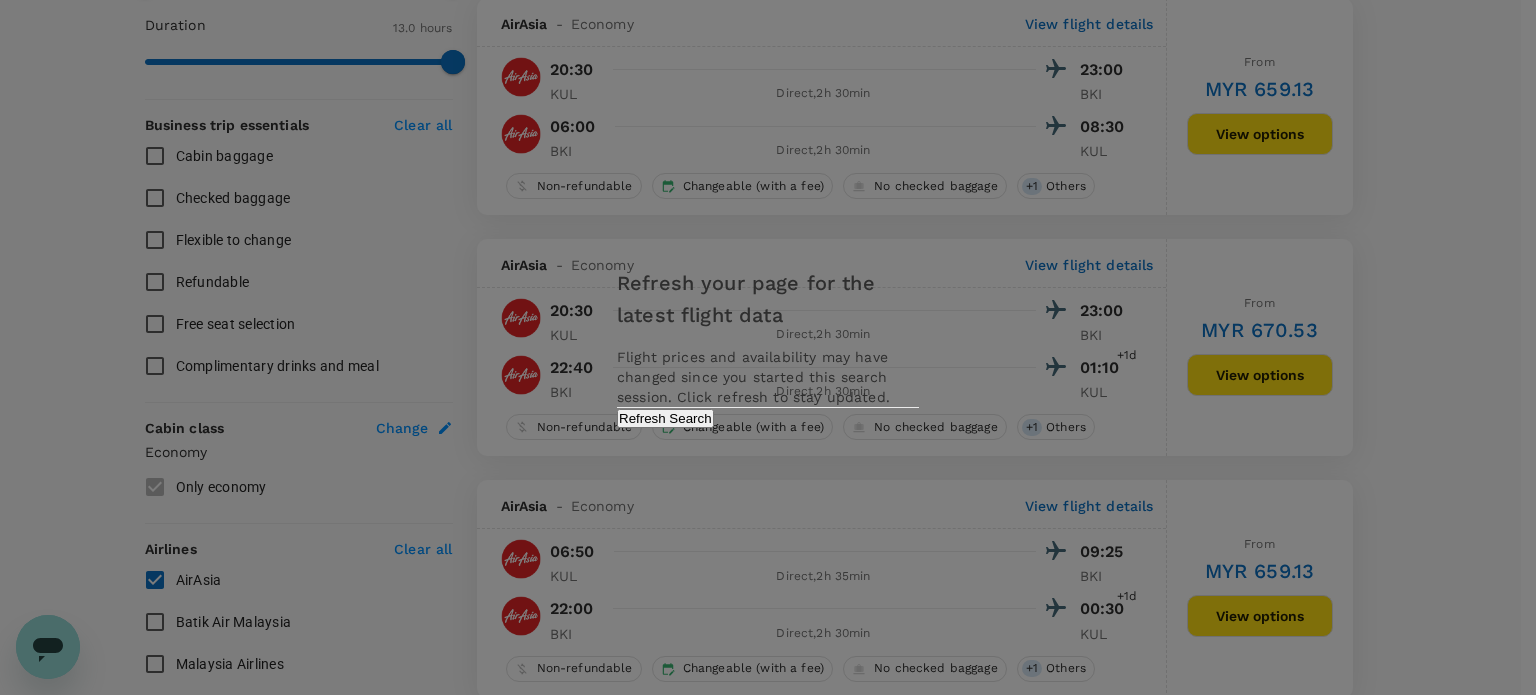 click on "Refresh Search" at bounding box center [665, 418] 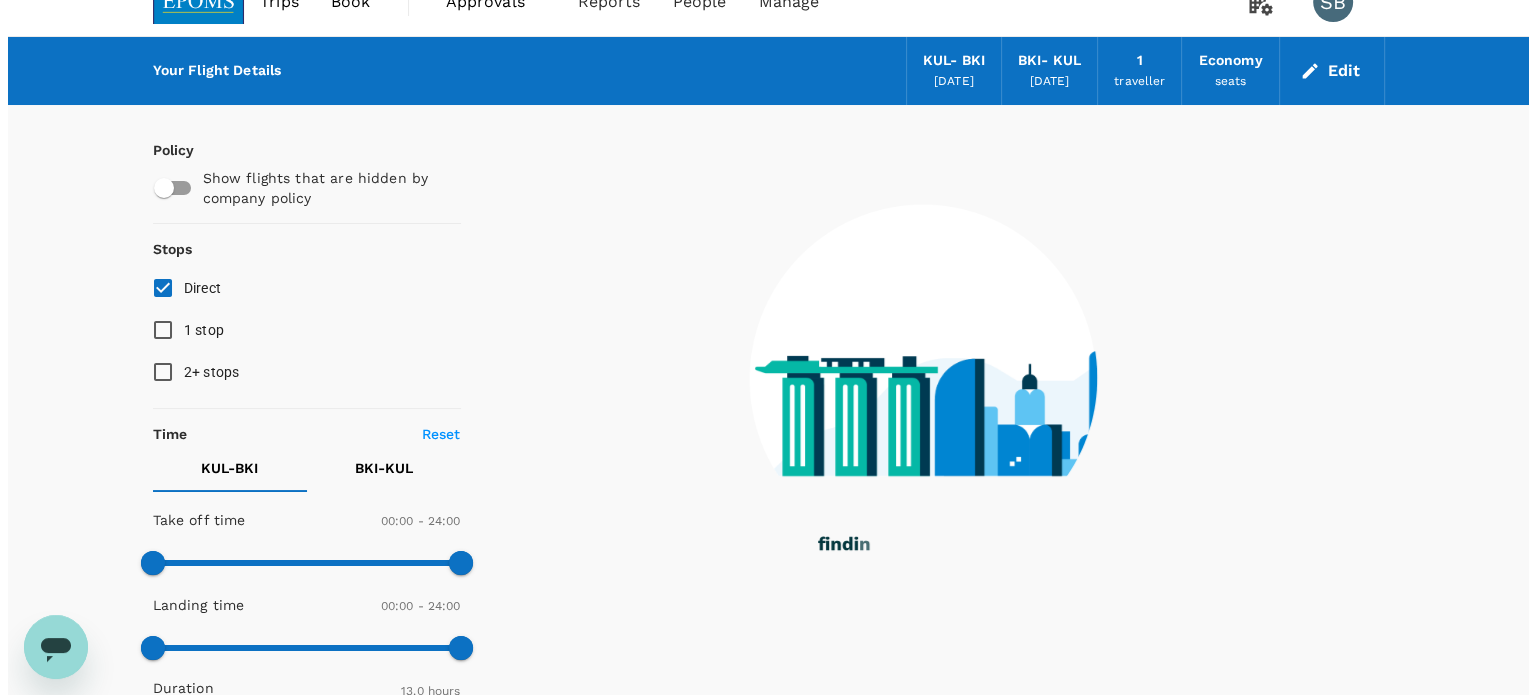 scroll, scrollTop: 0, scrollLeft: 0, axis: both 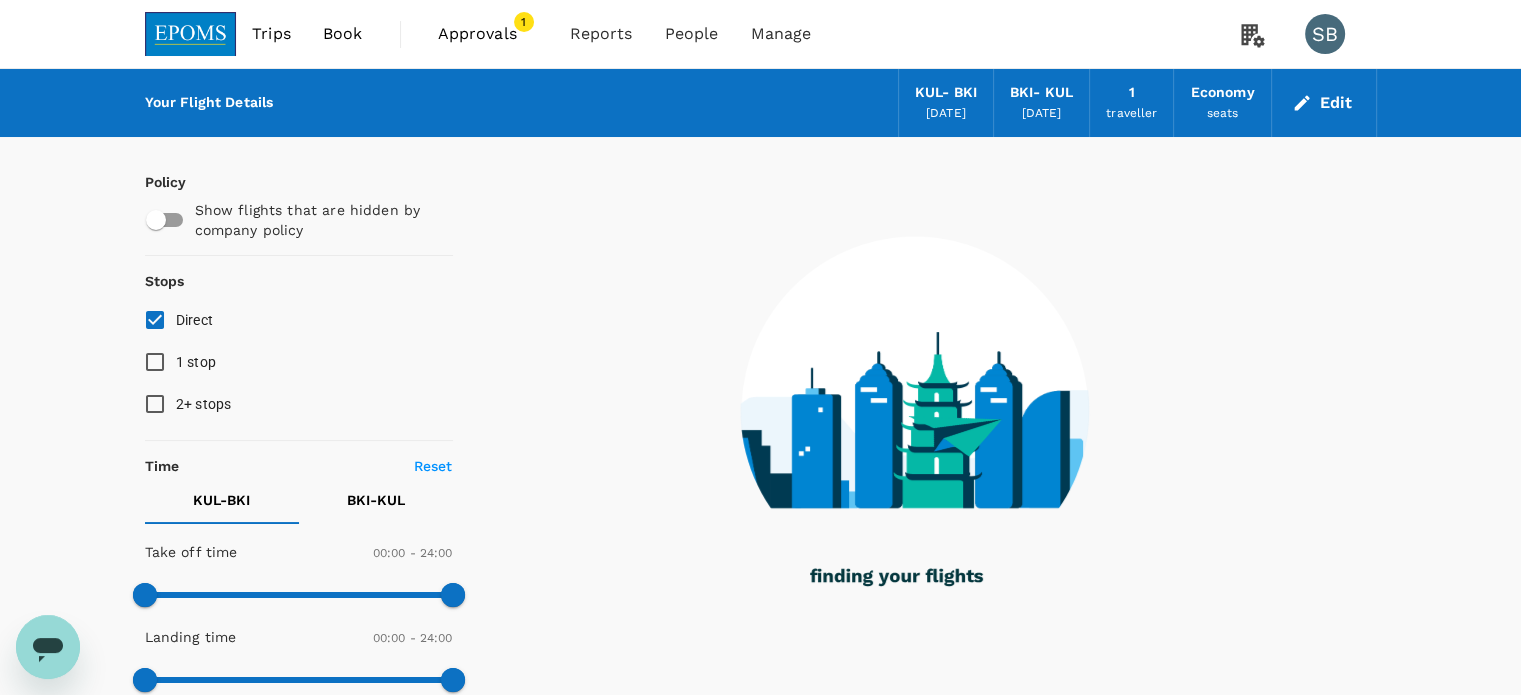 type on "450" 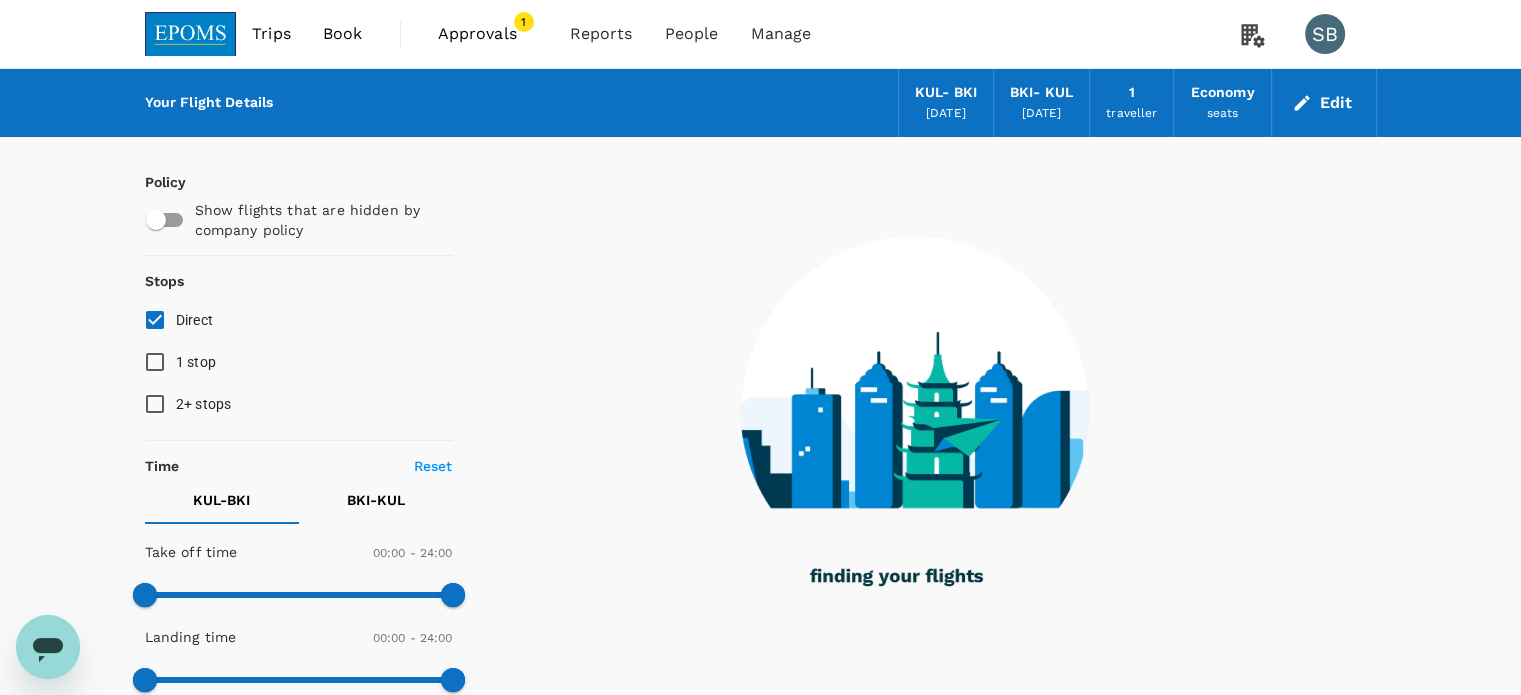 checkbox on "true" 